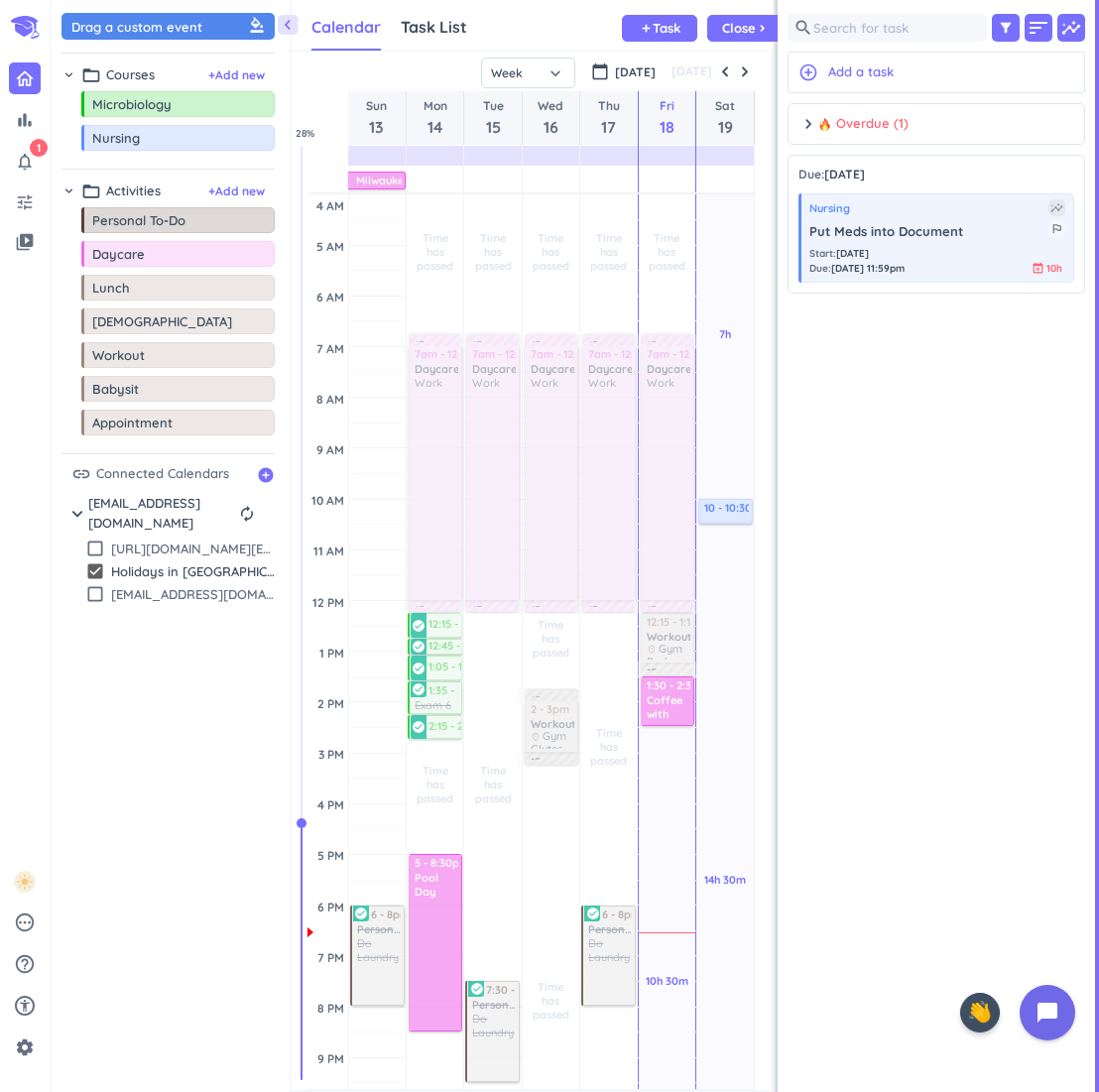 scroll, scrollTop: 0, scrollLeft: 0, axis: both 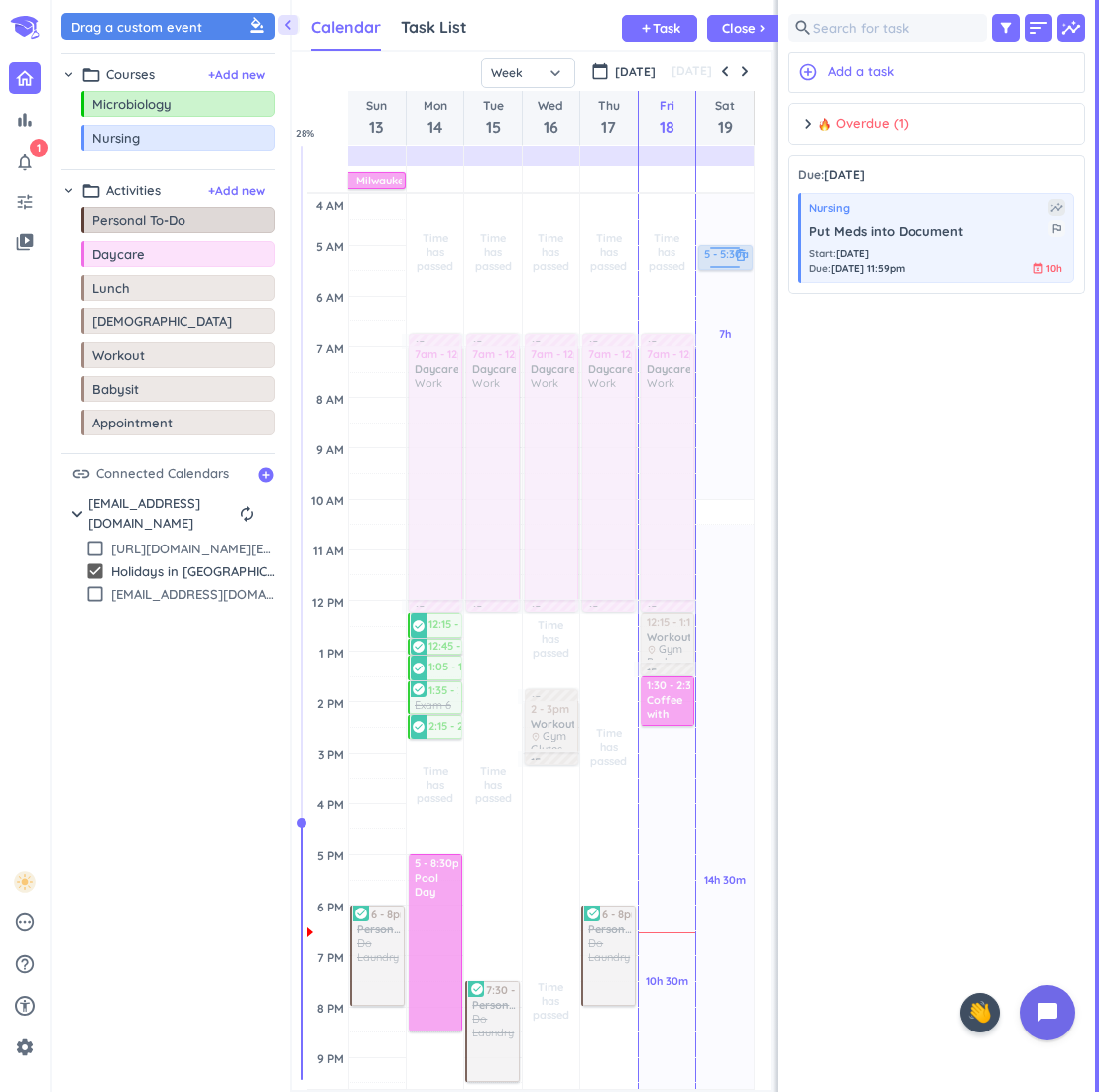 drag, startPoint x: 709, startPoint y: 512, endPoint x: 730, endPoint y: 261, distance: 251.87695 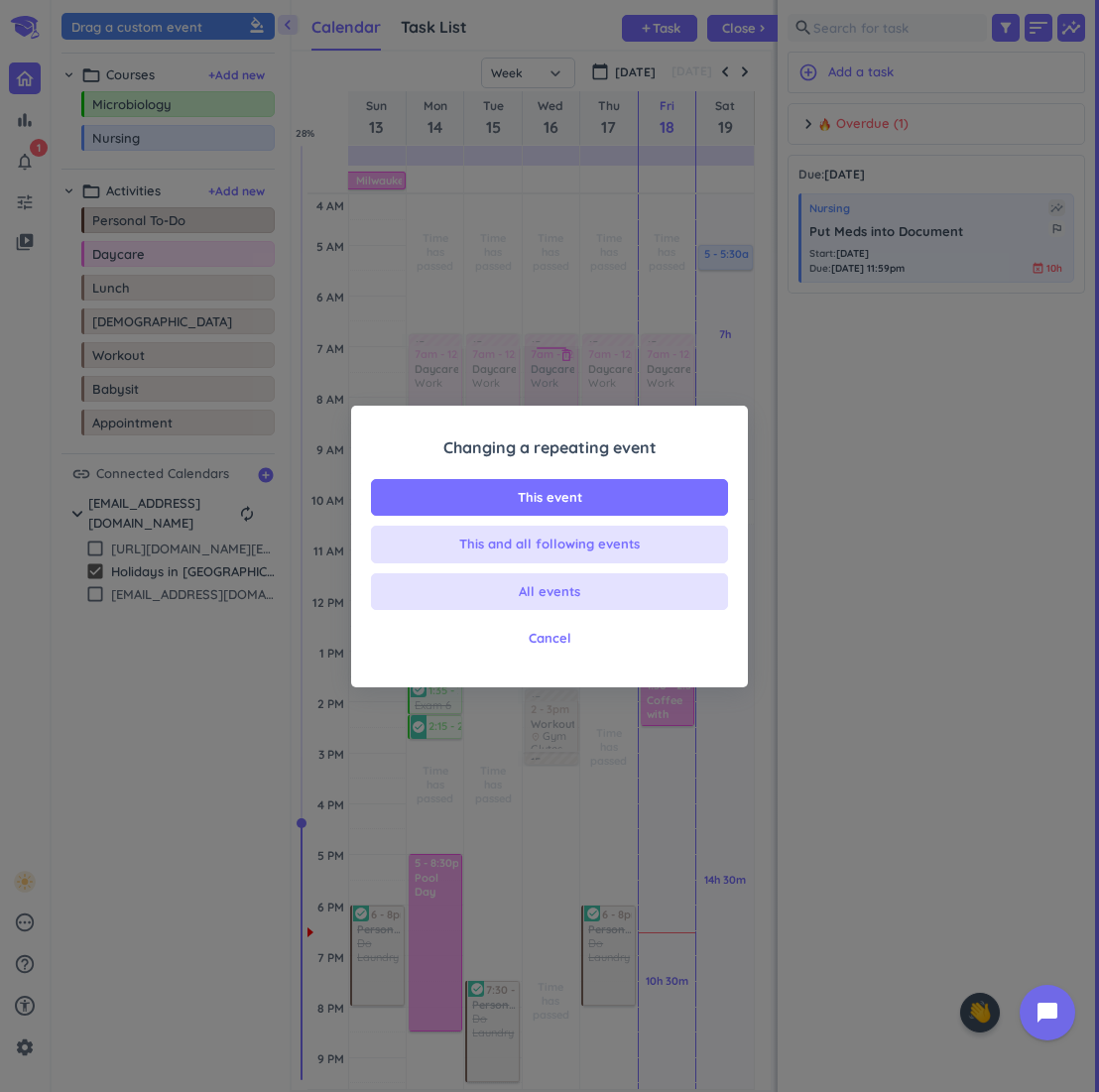click on "This event" at bounding box center (550, 498) 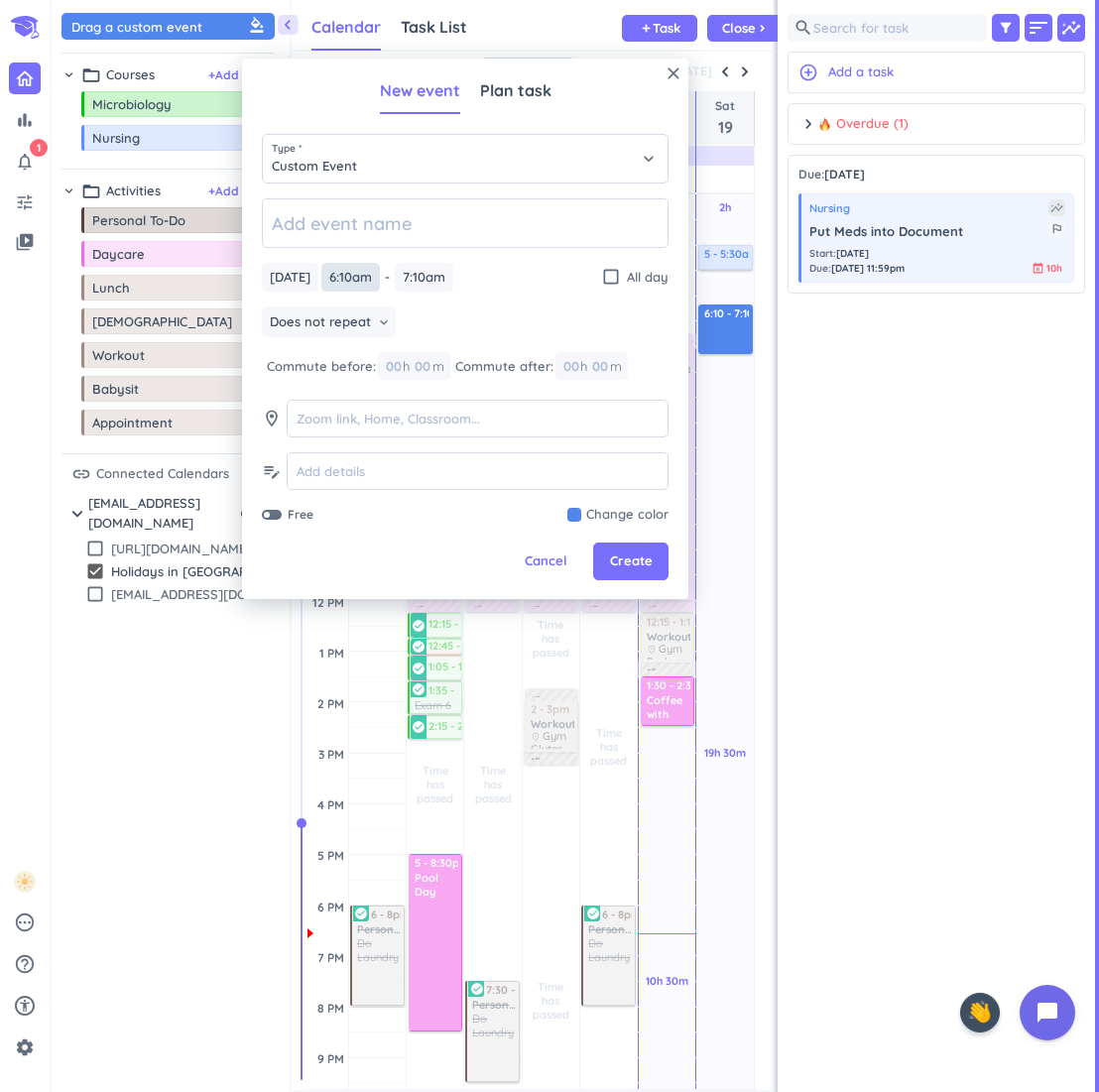 click on "6:10am" at bounding box center [350, 277] 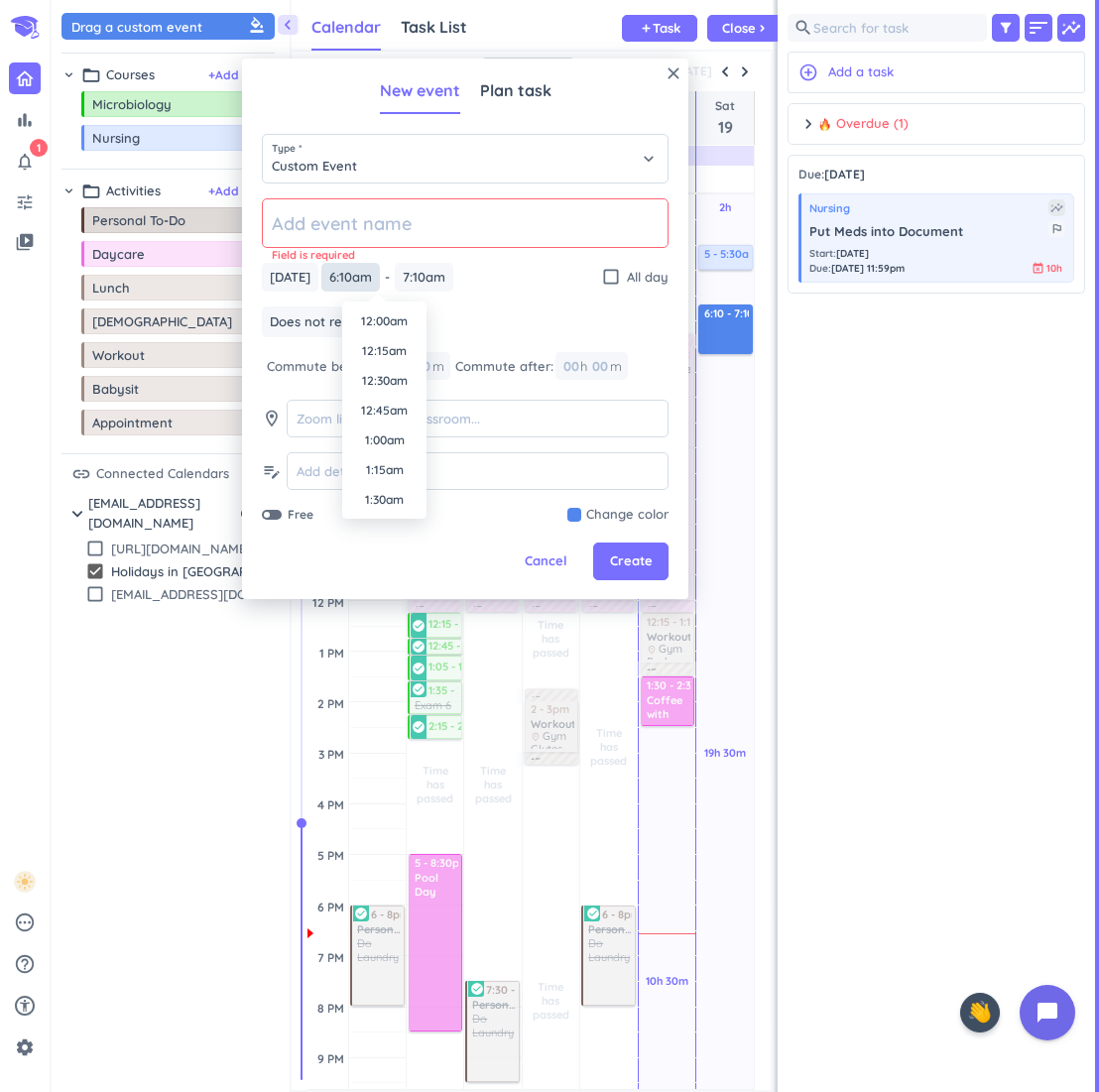 scroll, scrollTop: 625, scrollLeft: 0, axis: vertical 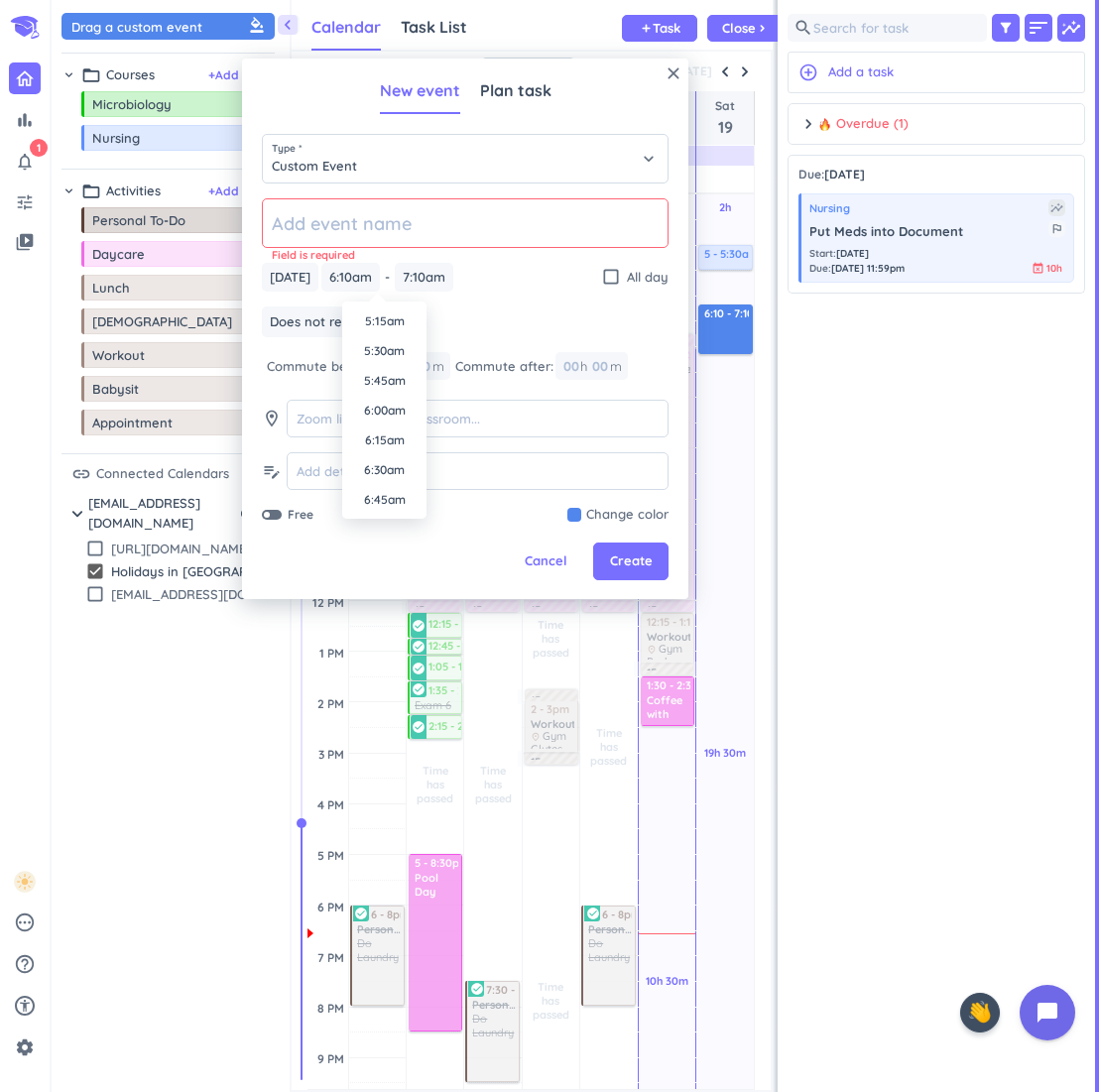 click on "6:00am" at bounding box center (384, 411) 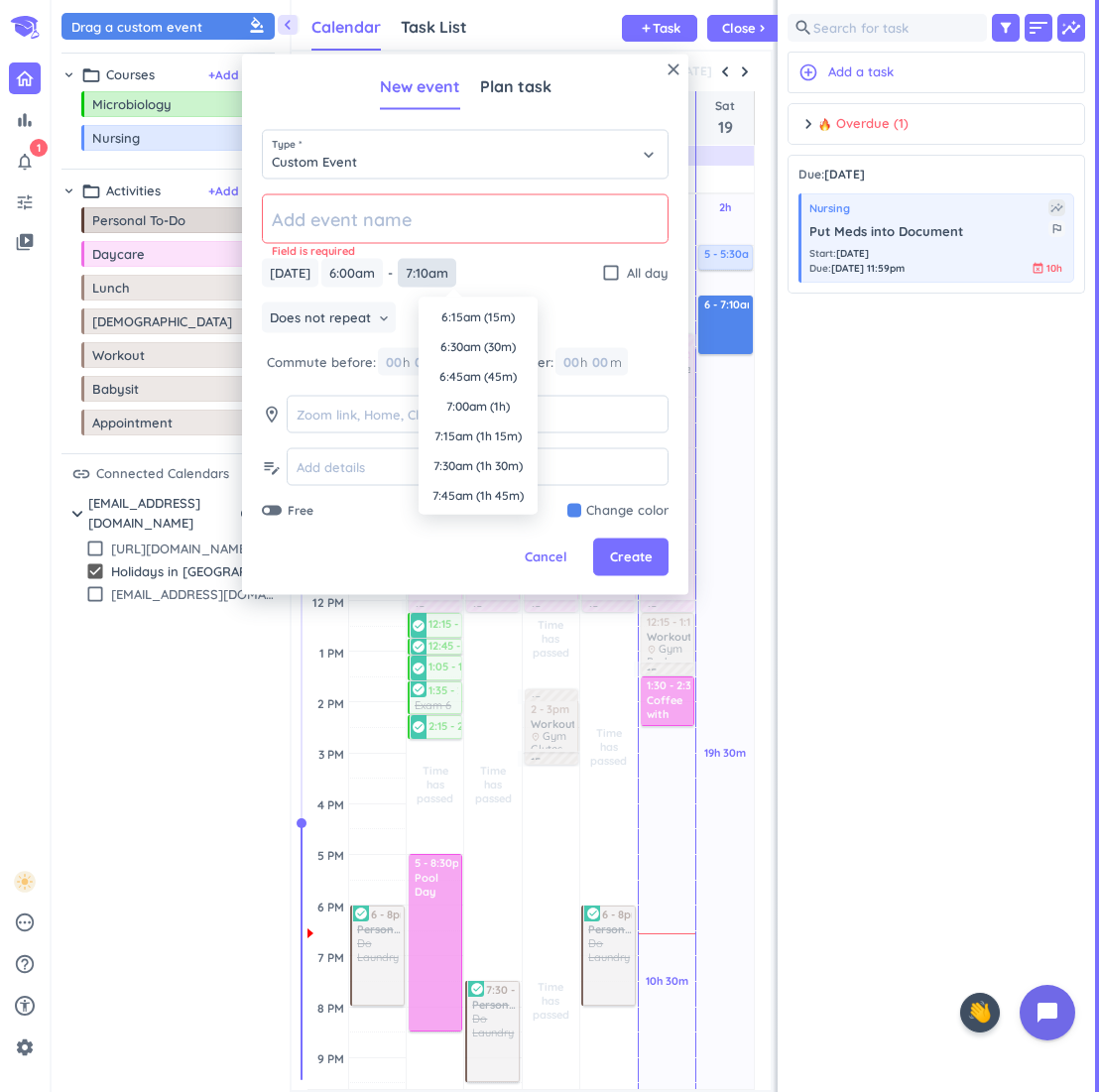 click on "7:10am" at bounding box center [427, 273] 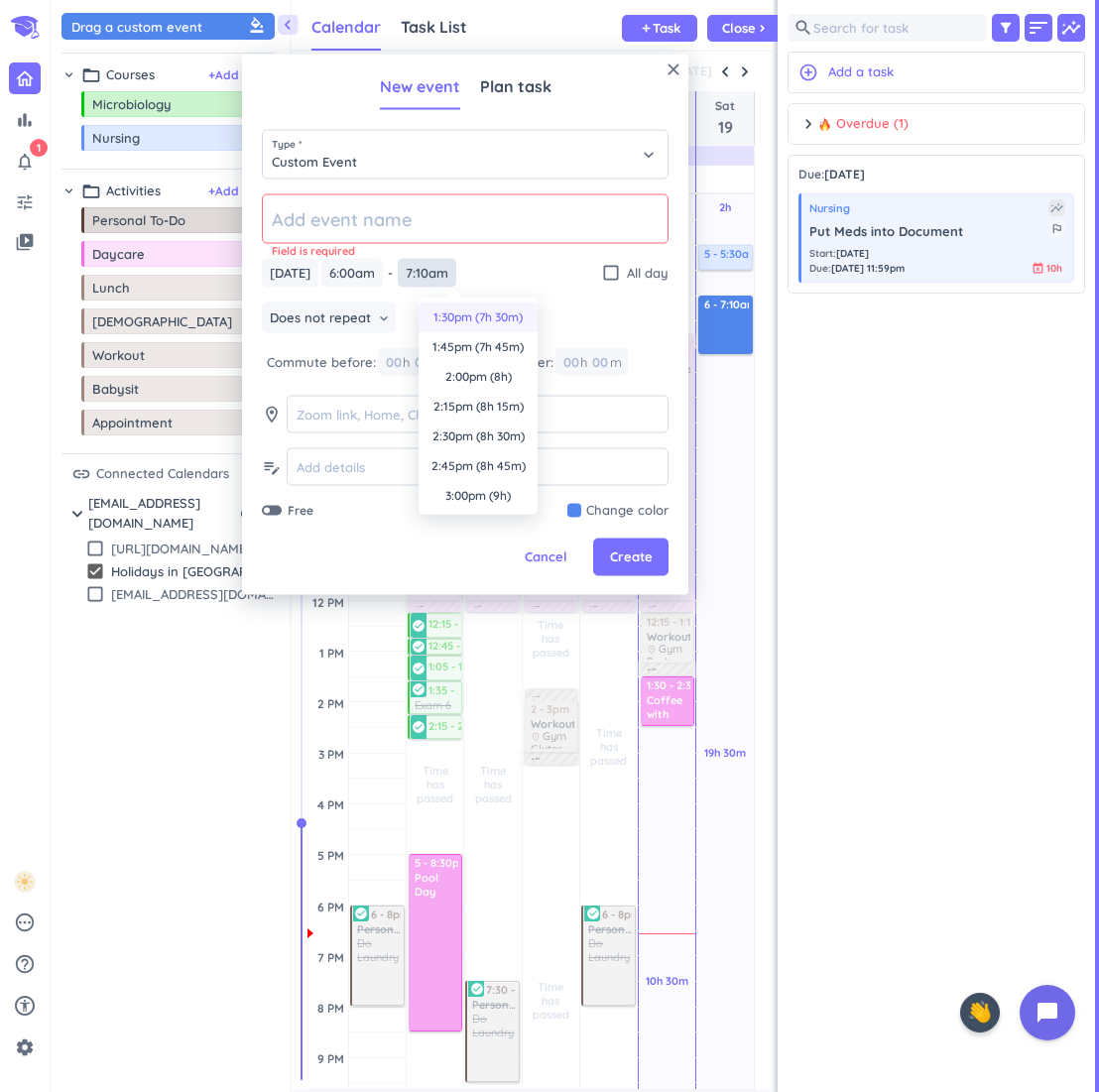 scroll, scrollTop: 891, scrollLeft: 0, axis: vertical 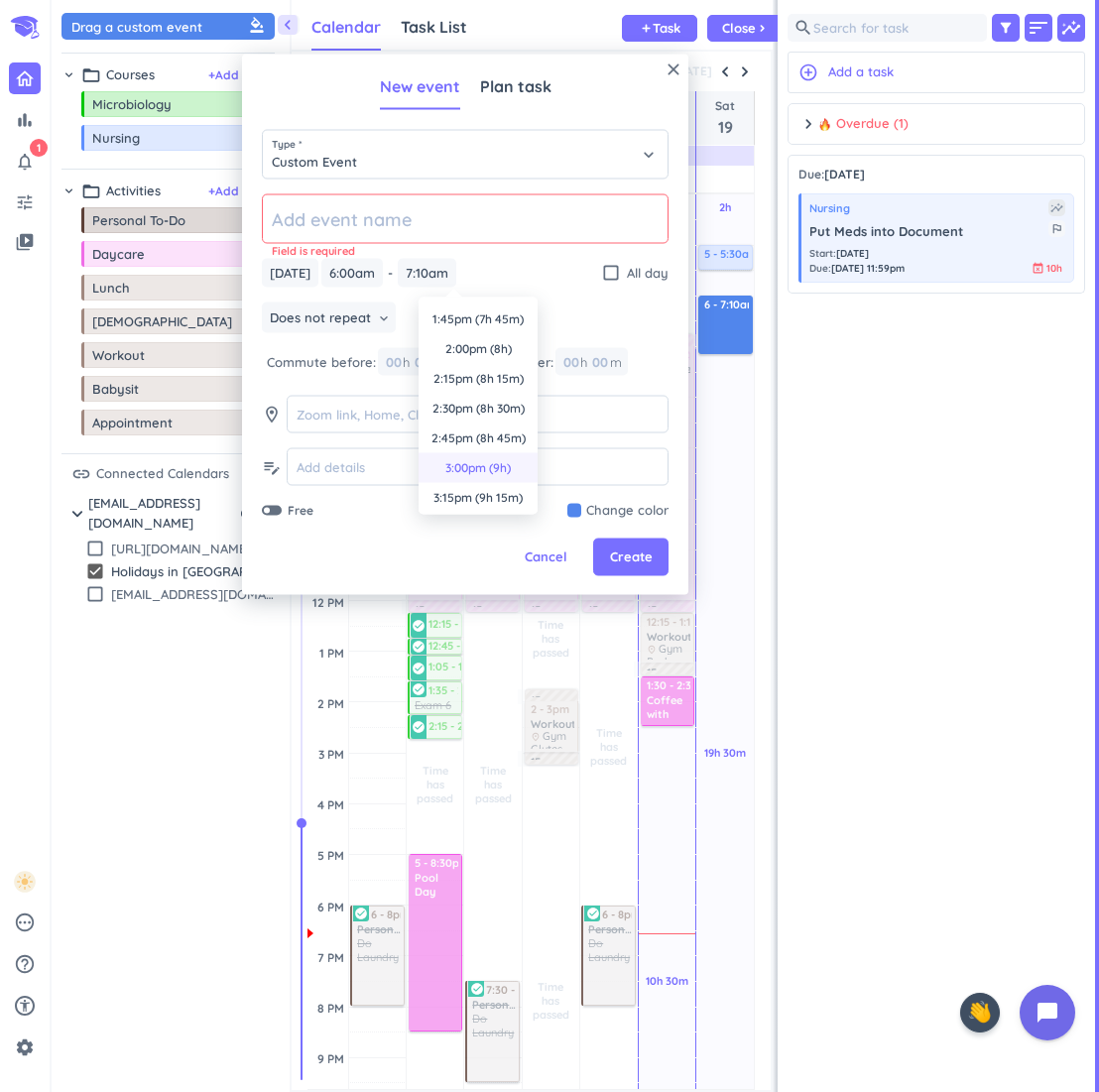 click on "3:00pm (9h)" at bounding box center [478, 468] 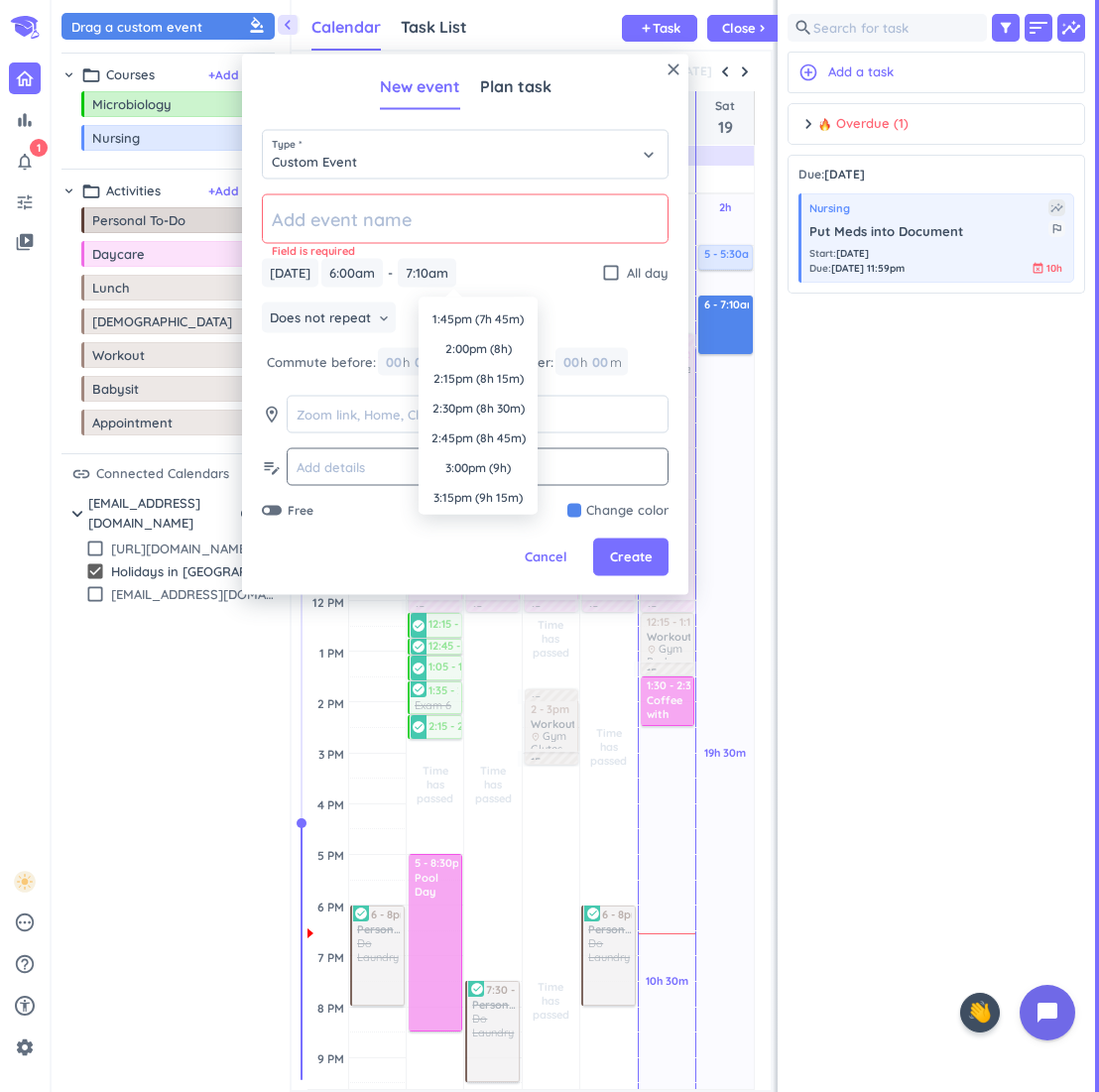type on "3:00pm" 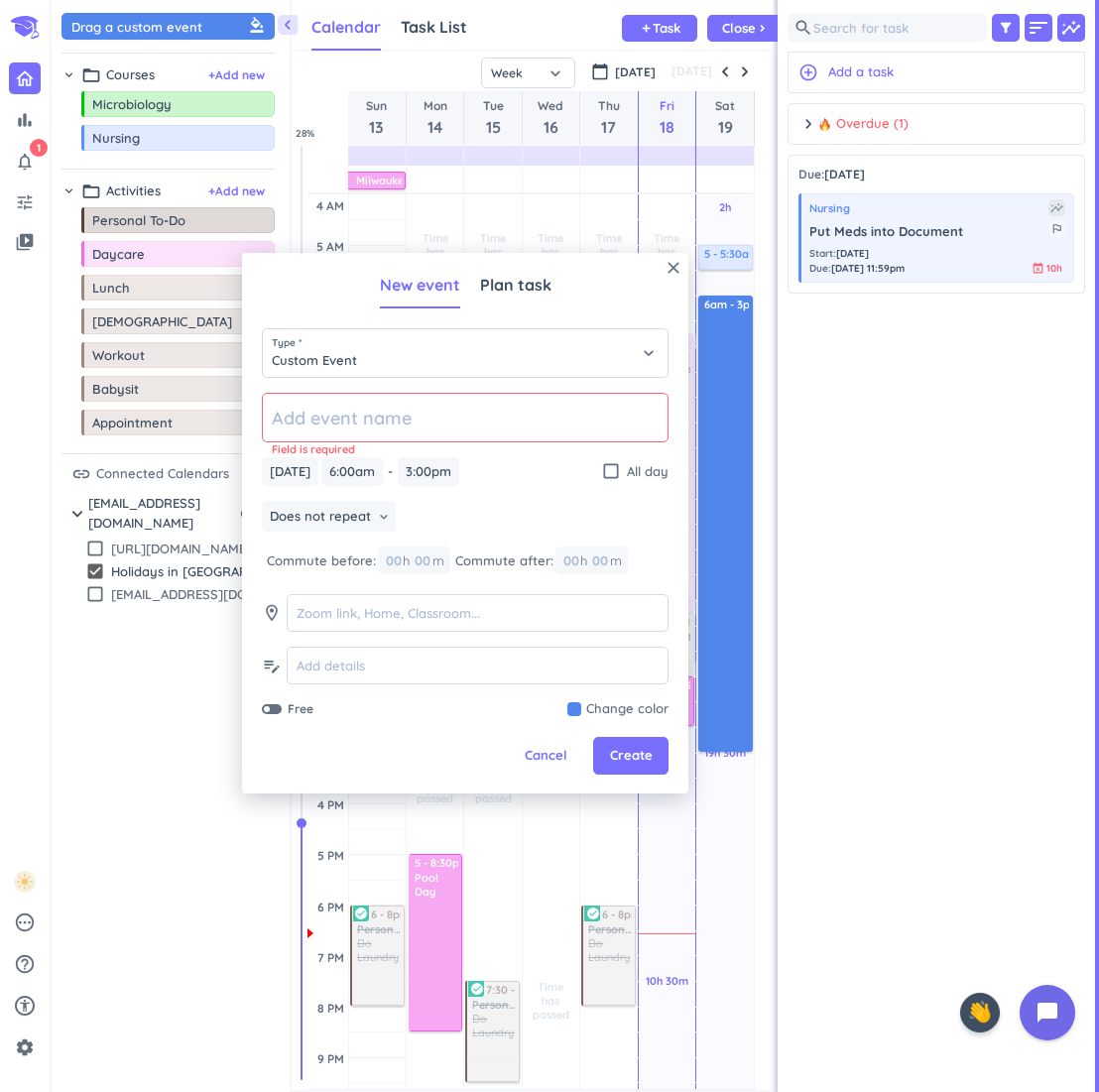 click 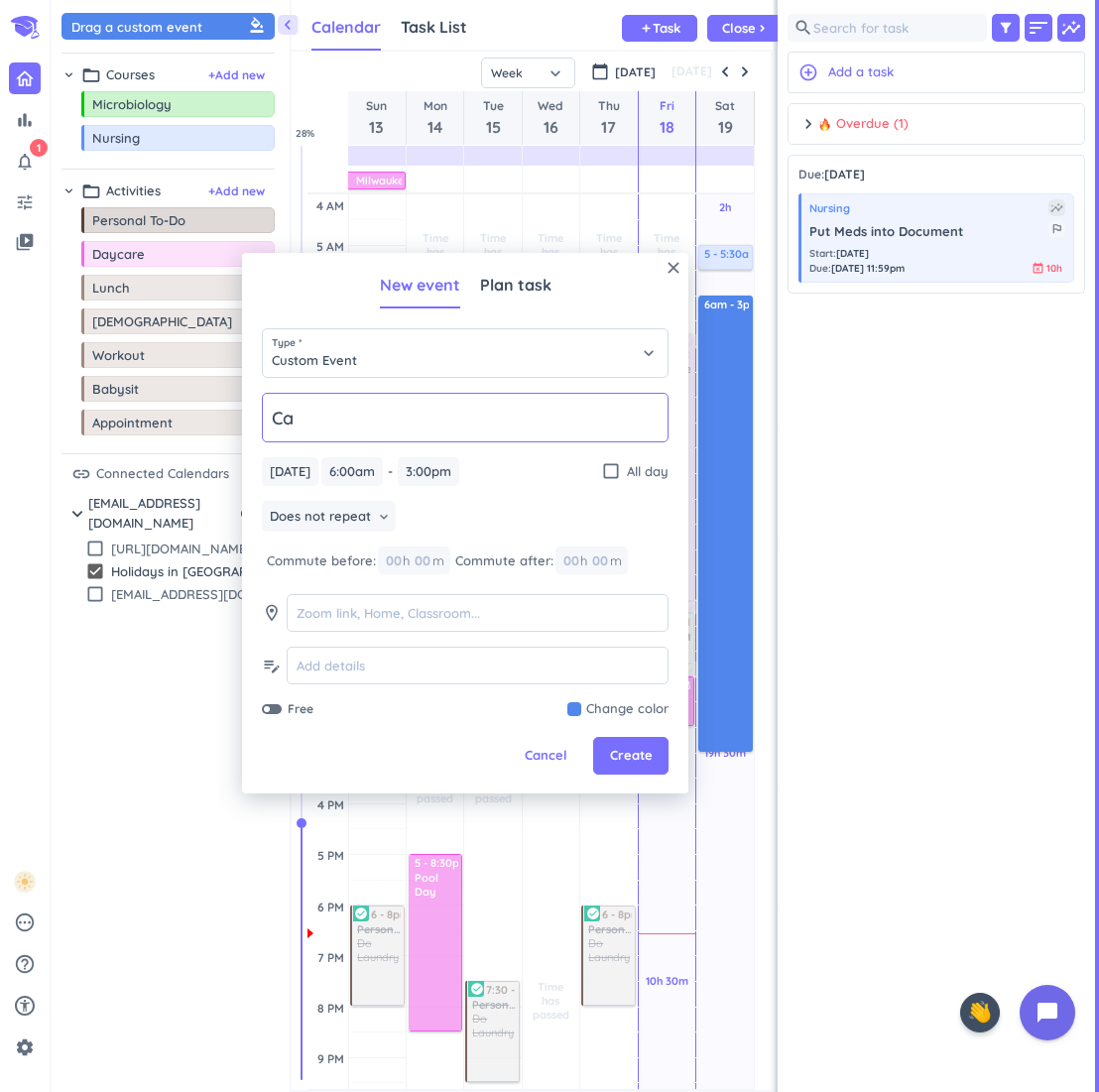 click on "Ca" 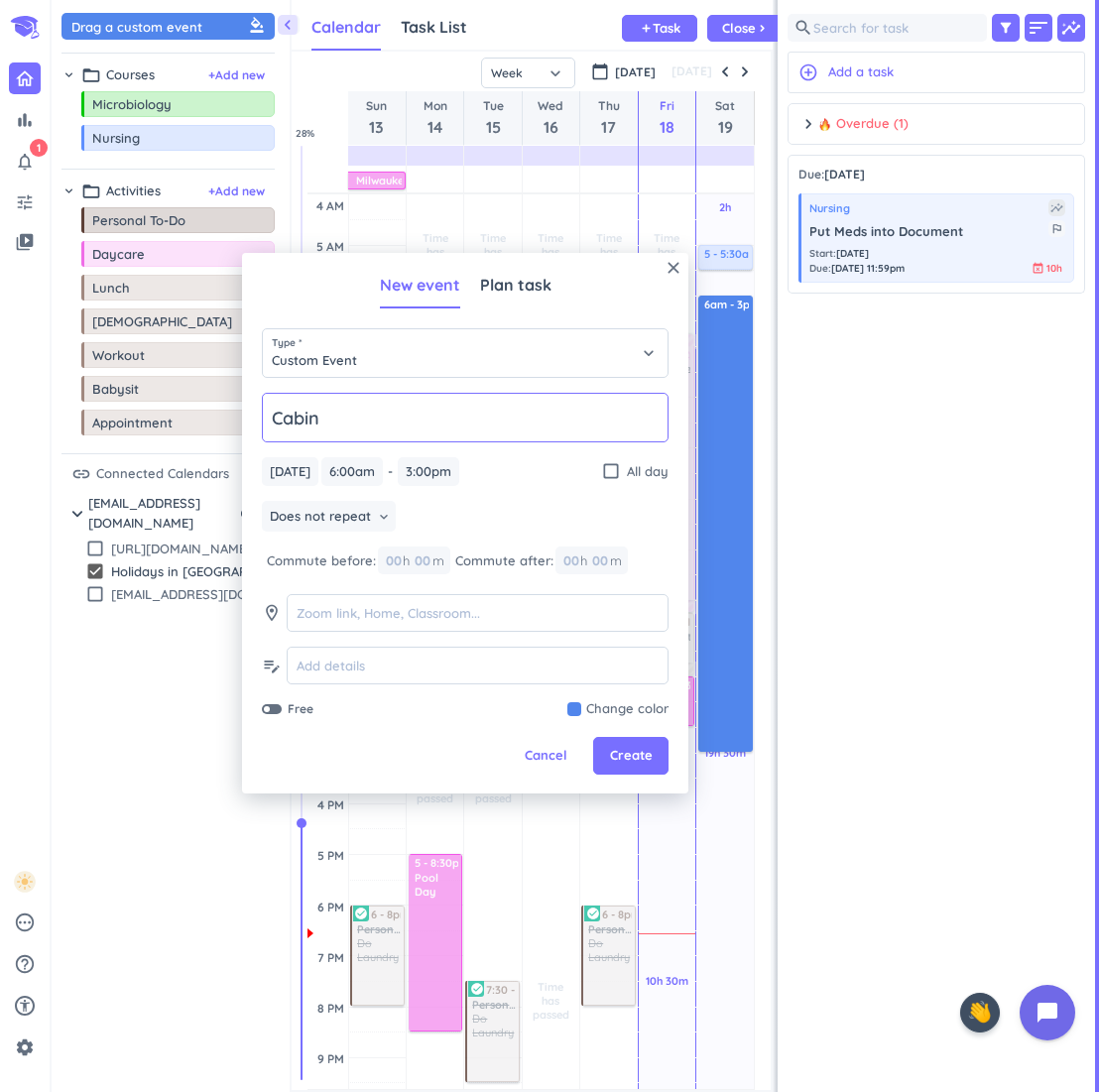 type on "Cabin" 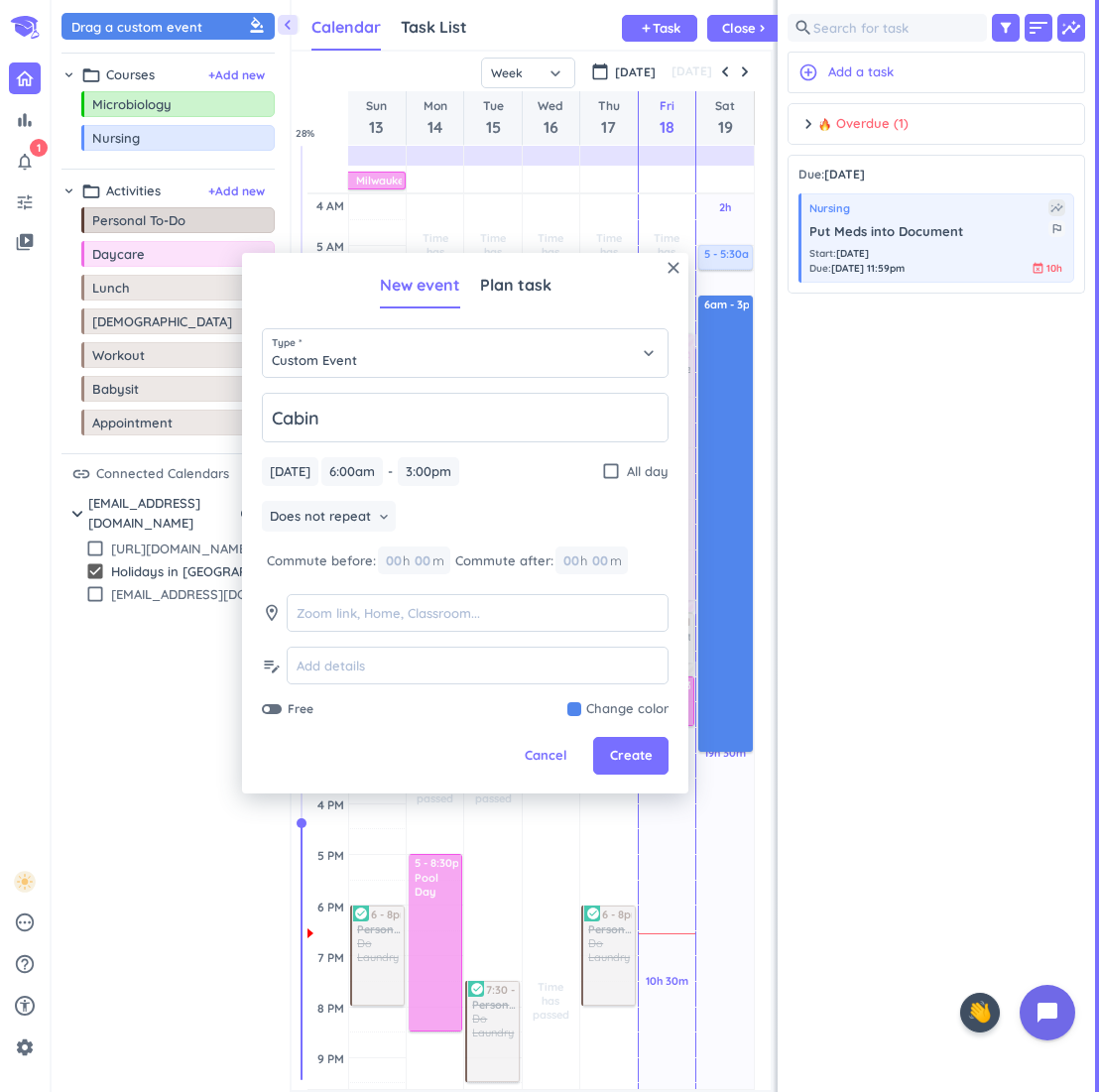 click on "[DATE] [DATE]   6:00am 6:00am - 3:00pm 3:00pm check_box_outline_blank All day" at bounding box center [465, 471] 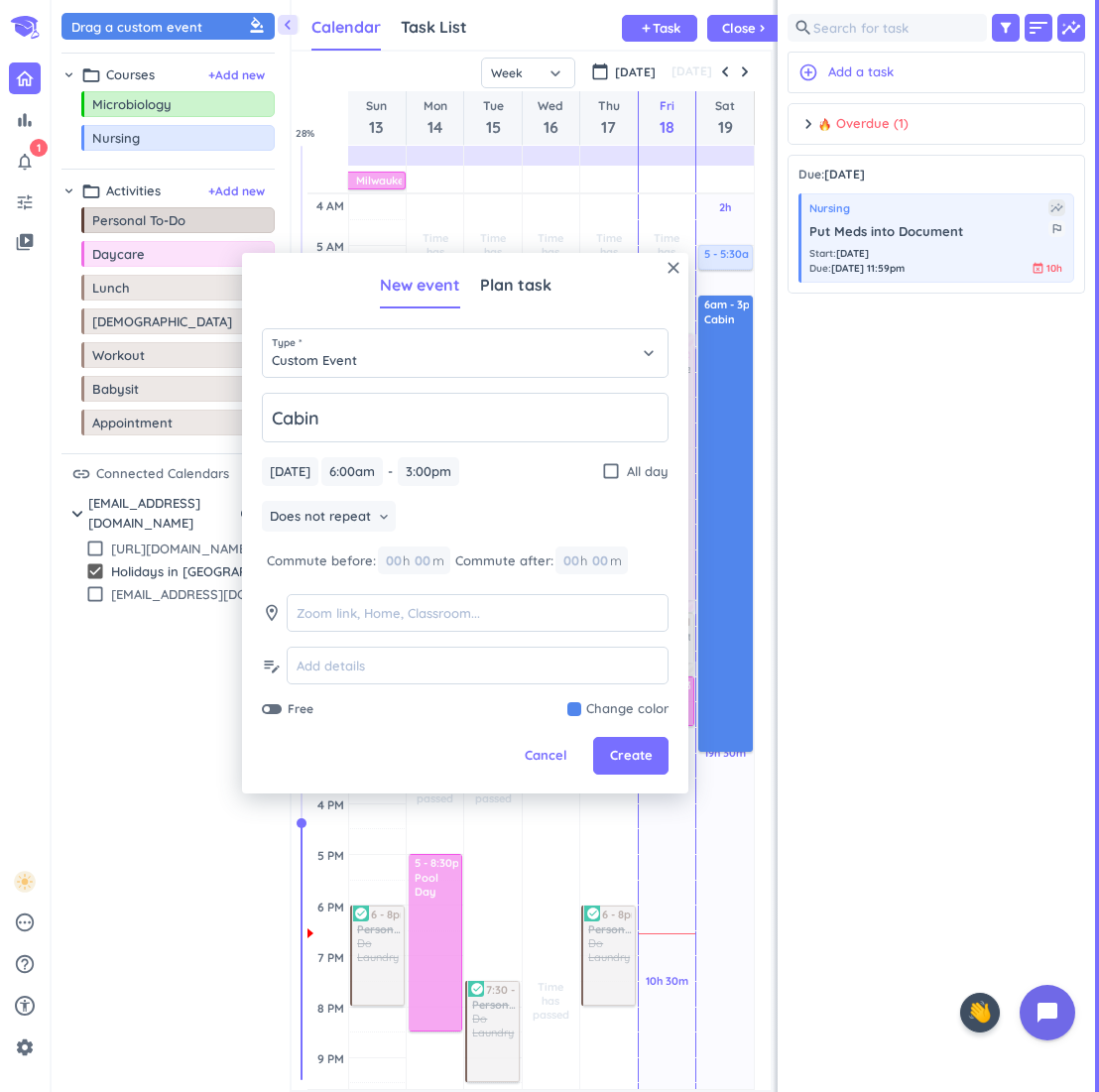 click at bounding box center (618, 709) 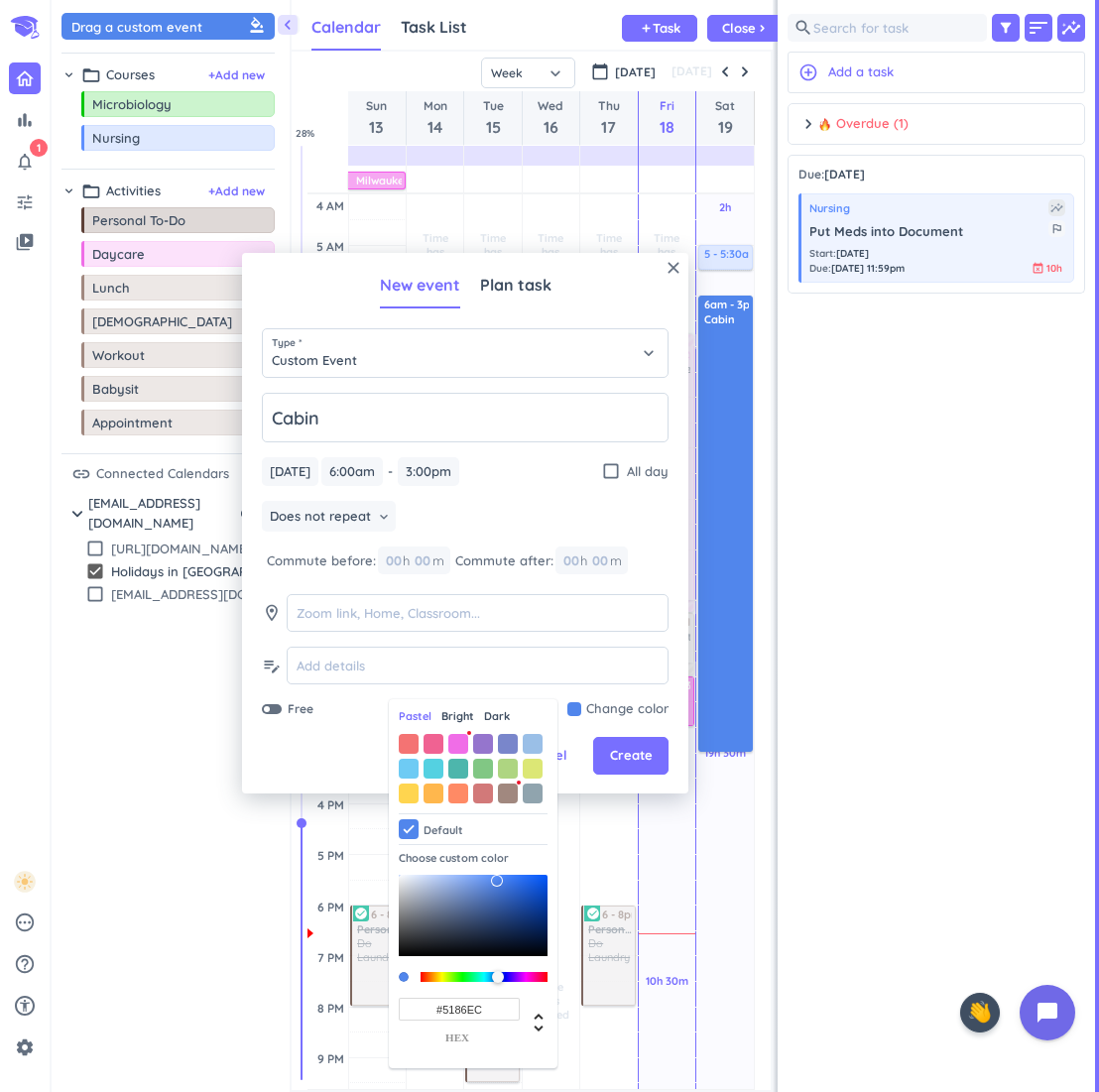 click on "Bright" at bounding box center (457, 716) 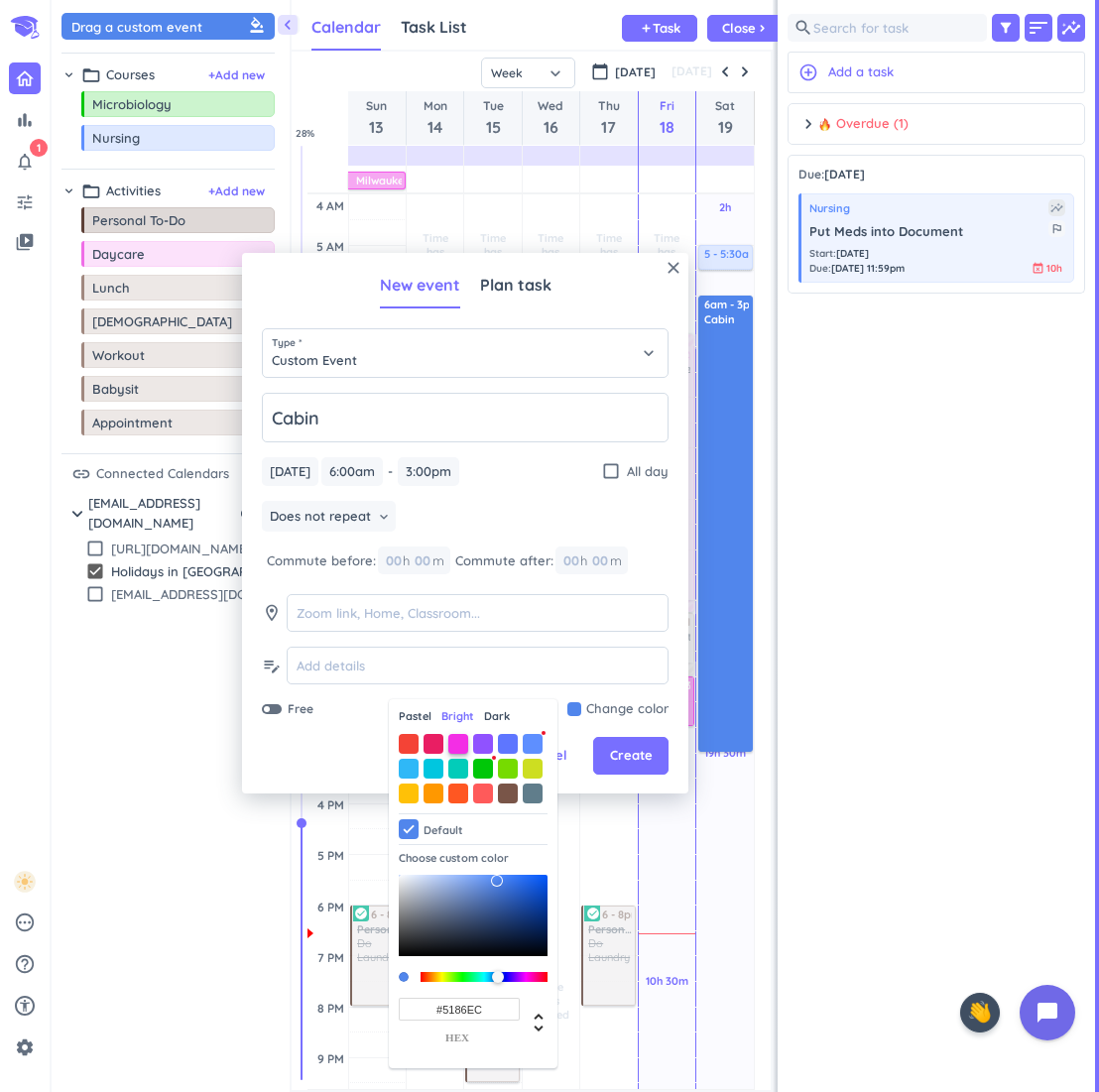 click at bounding box center (458, 744) 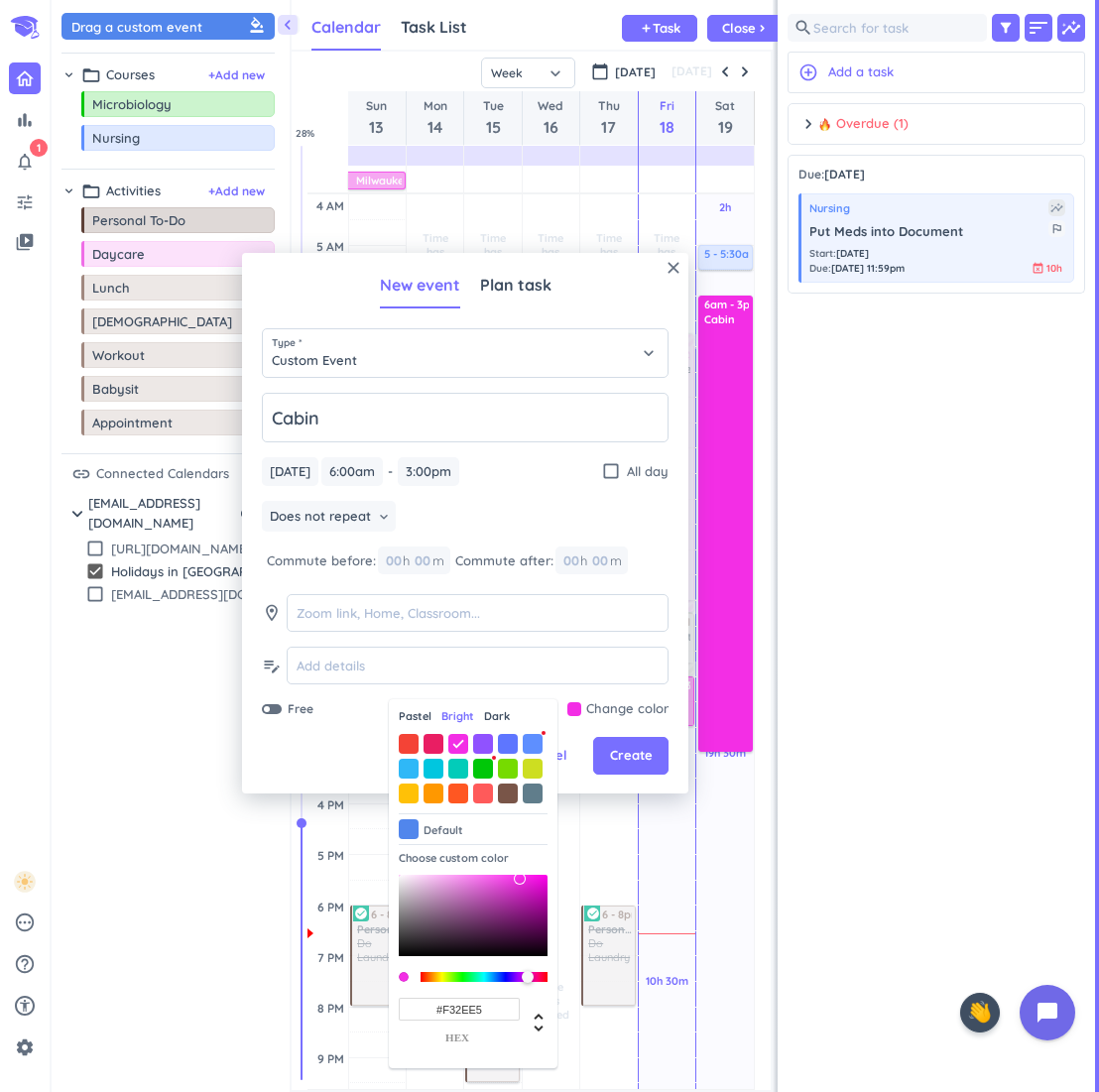 click on "Cancel Create" at bounding box center [465, 756] 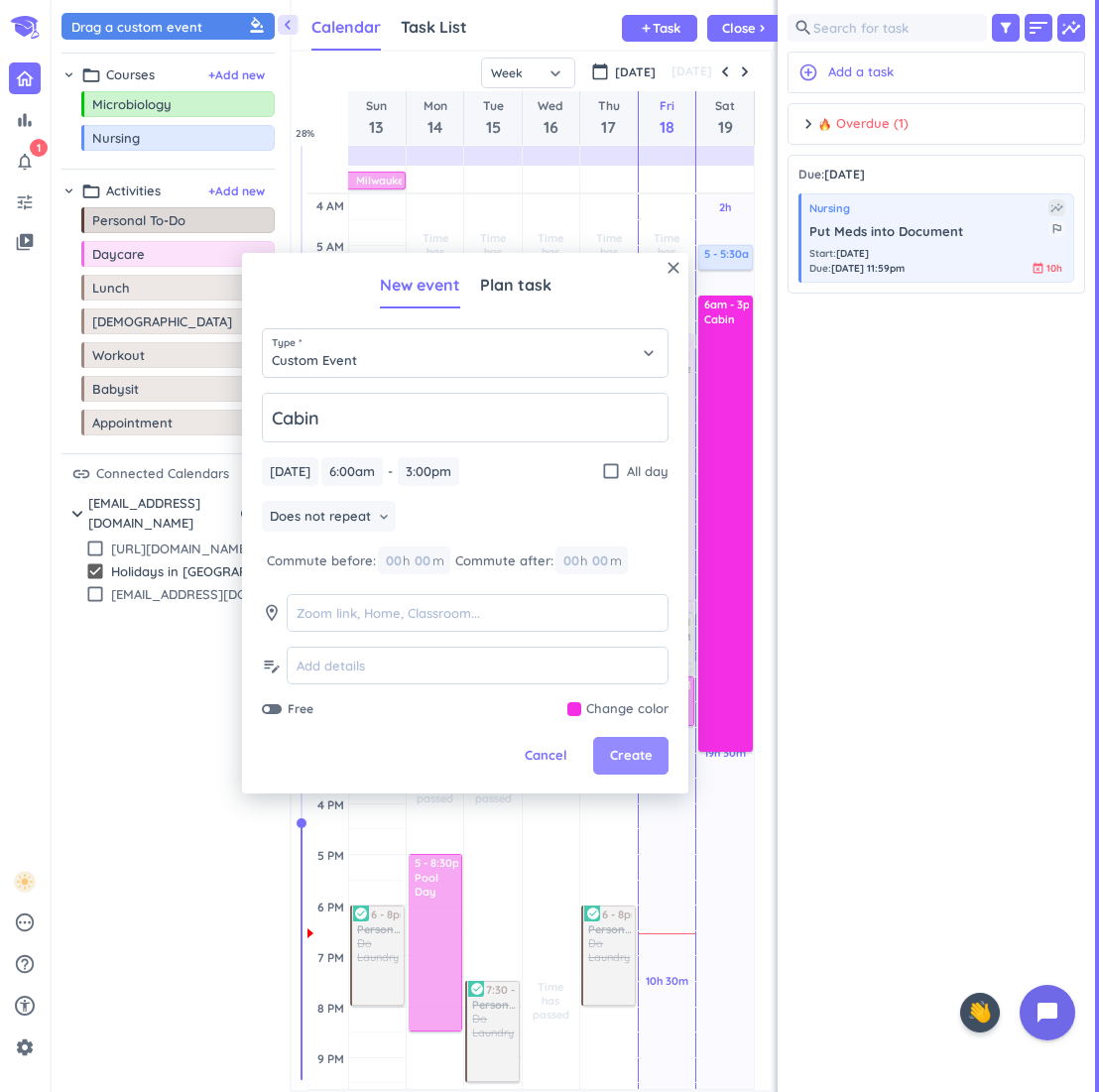 click on "Create" at bounding box center [631, 756] 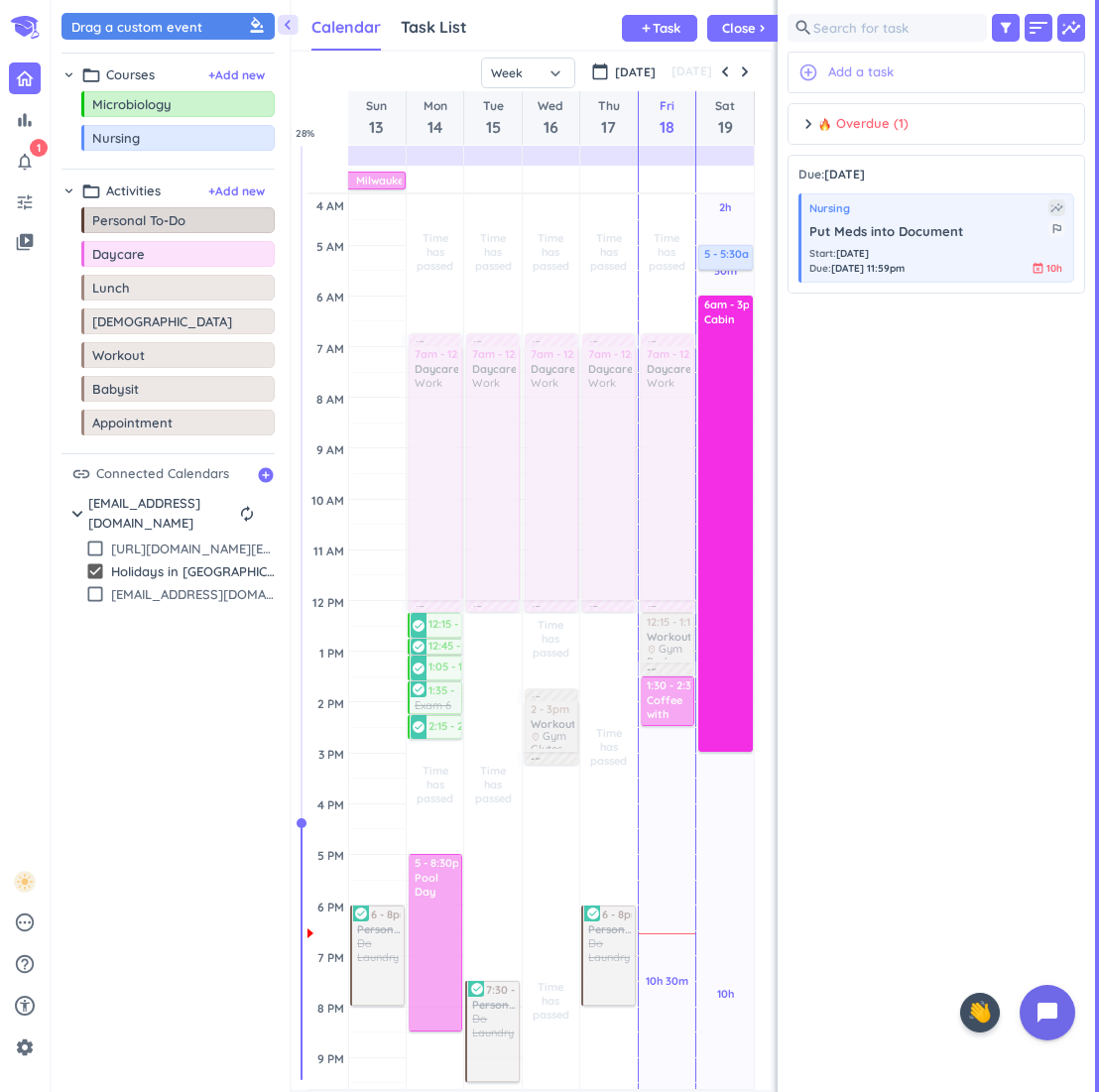 click on "Add a task" at bounding box center (861, 72) 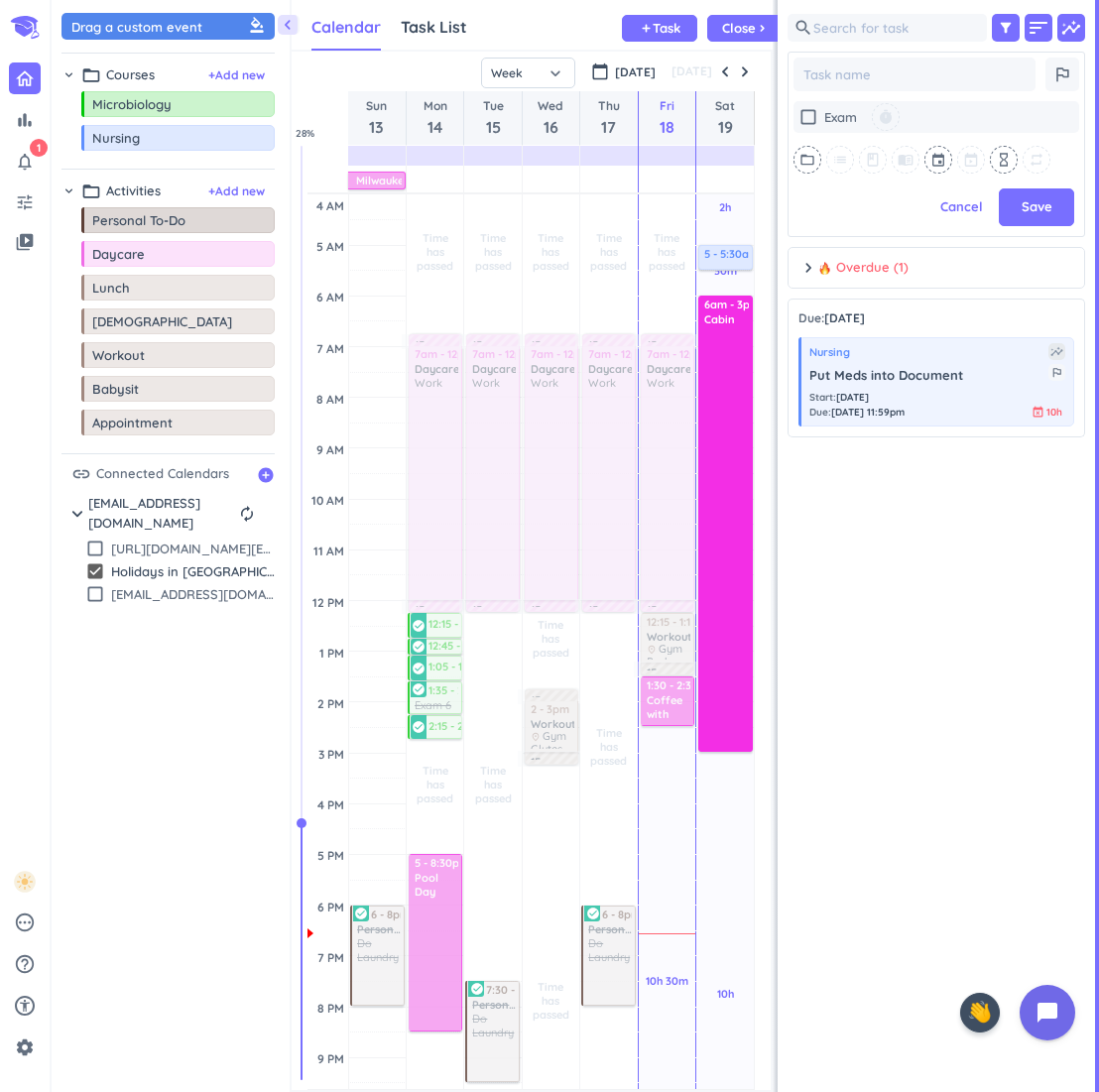 scroll, scrollTop: 845, scrollLeft: 298, axis: both 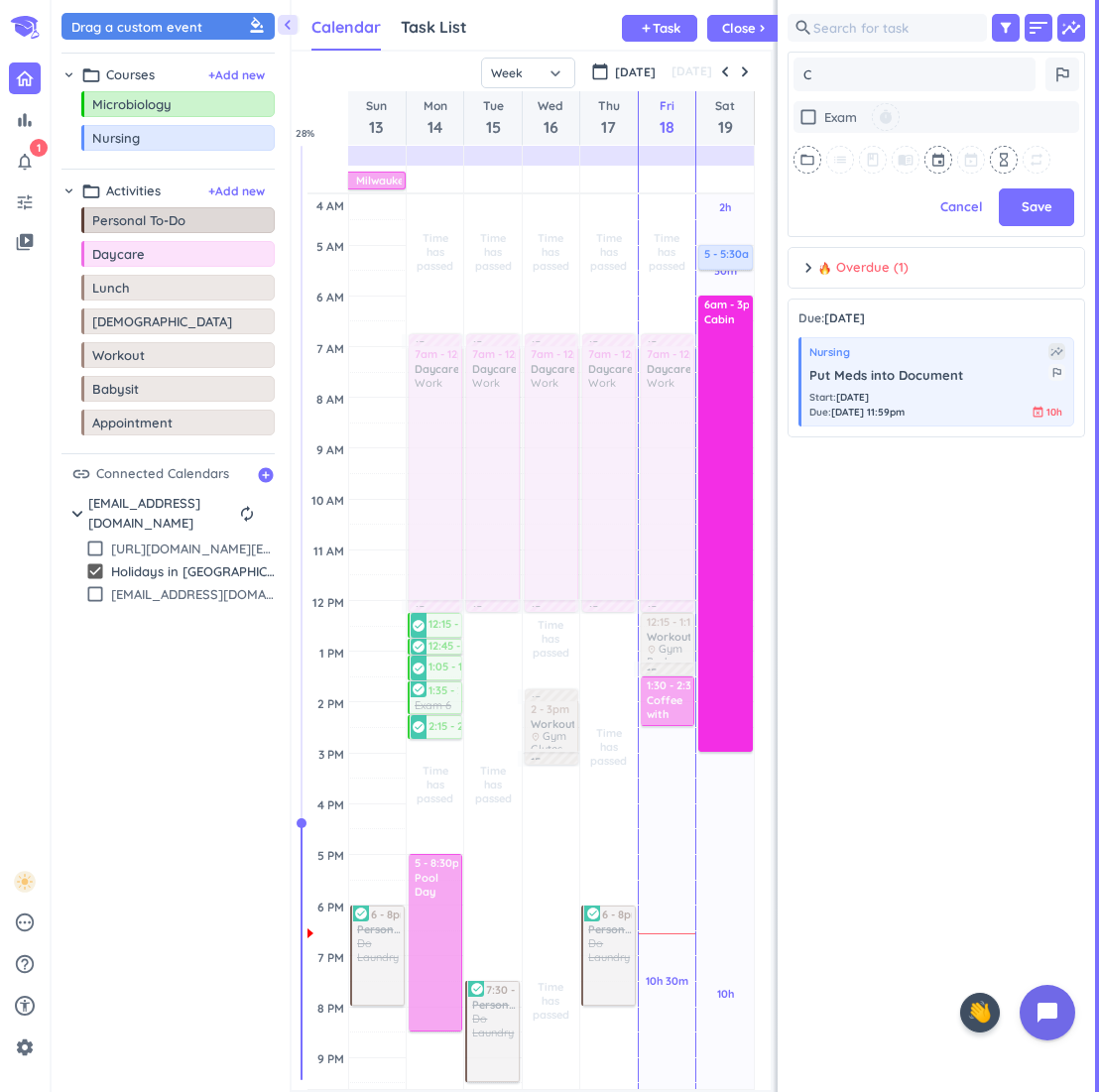 type on "x" 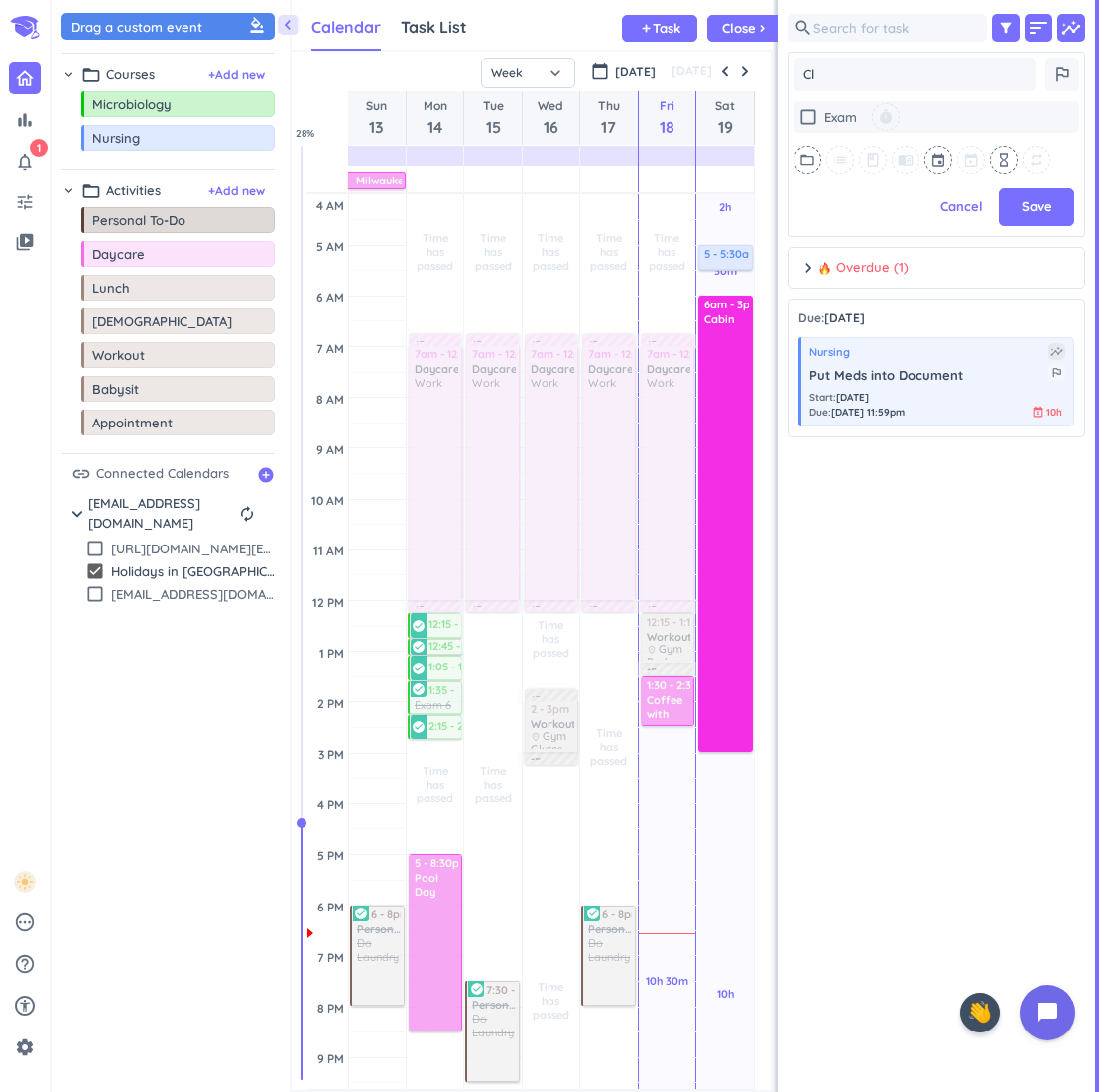 type on "x" 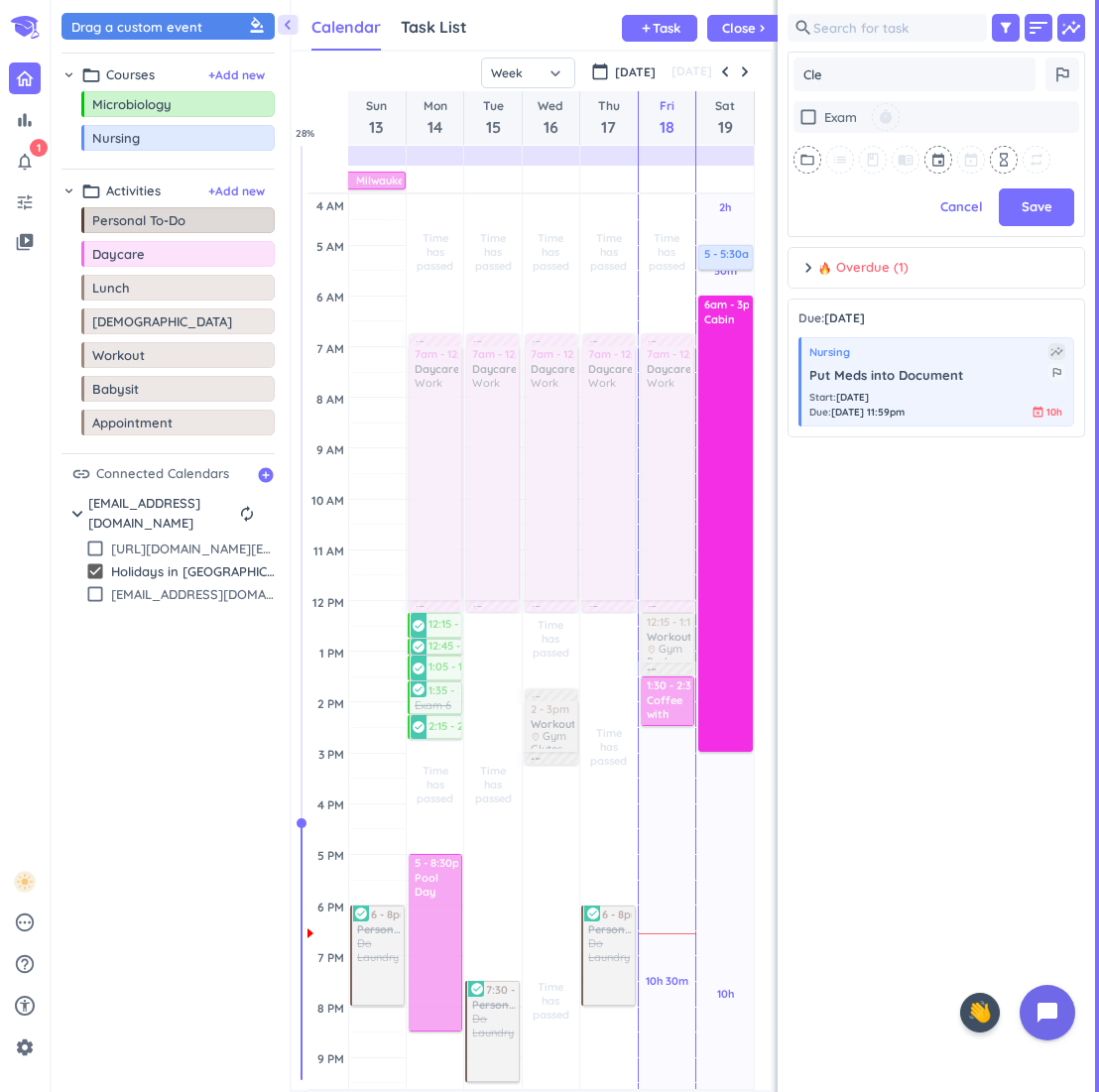 type on "x" 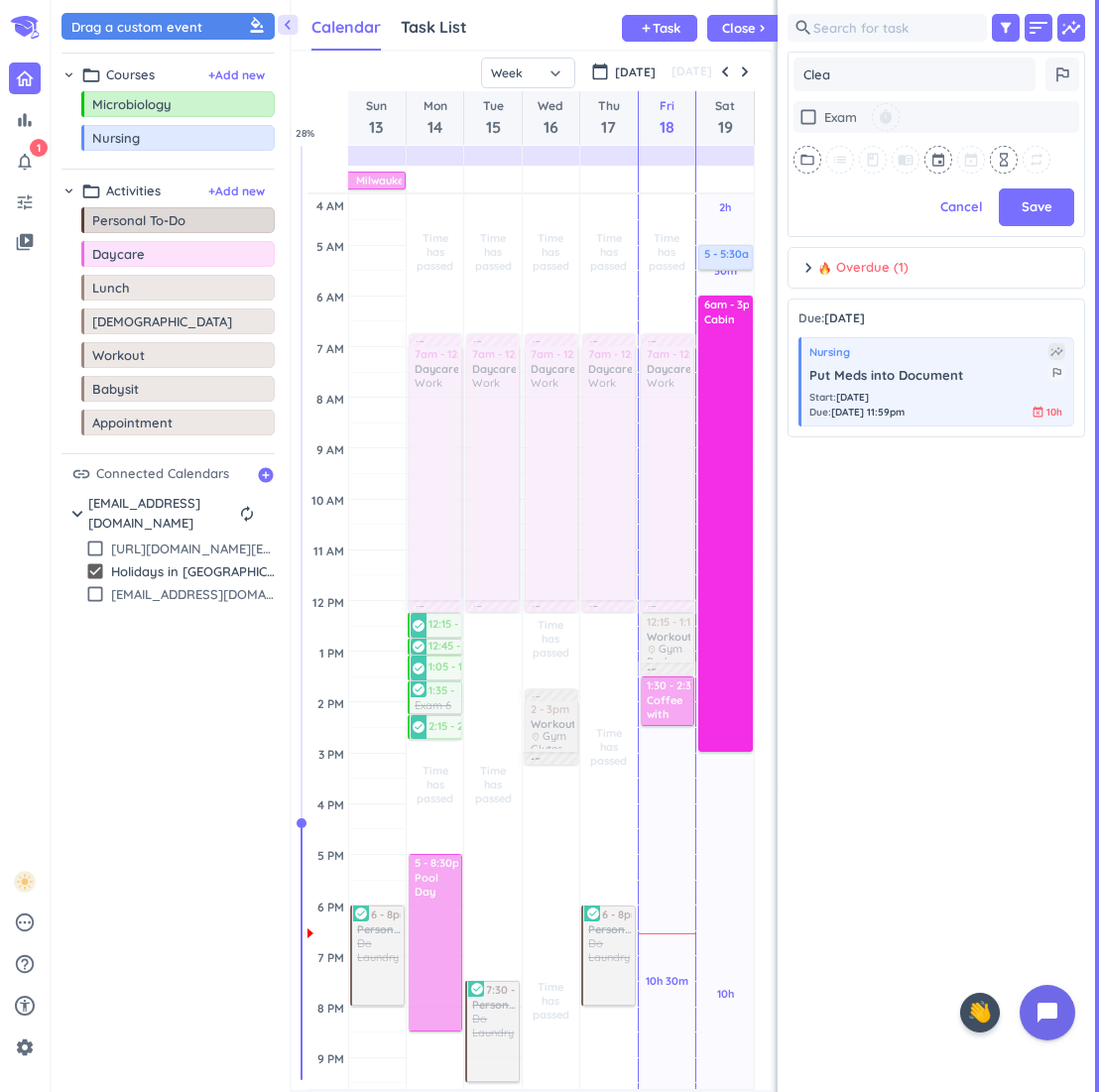 type on "x" 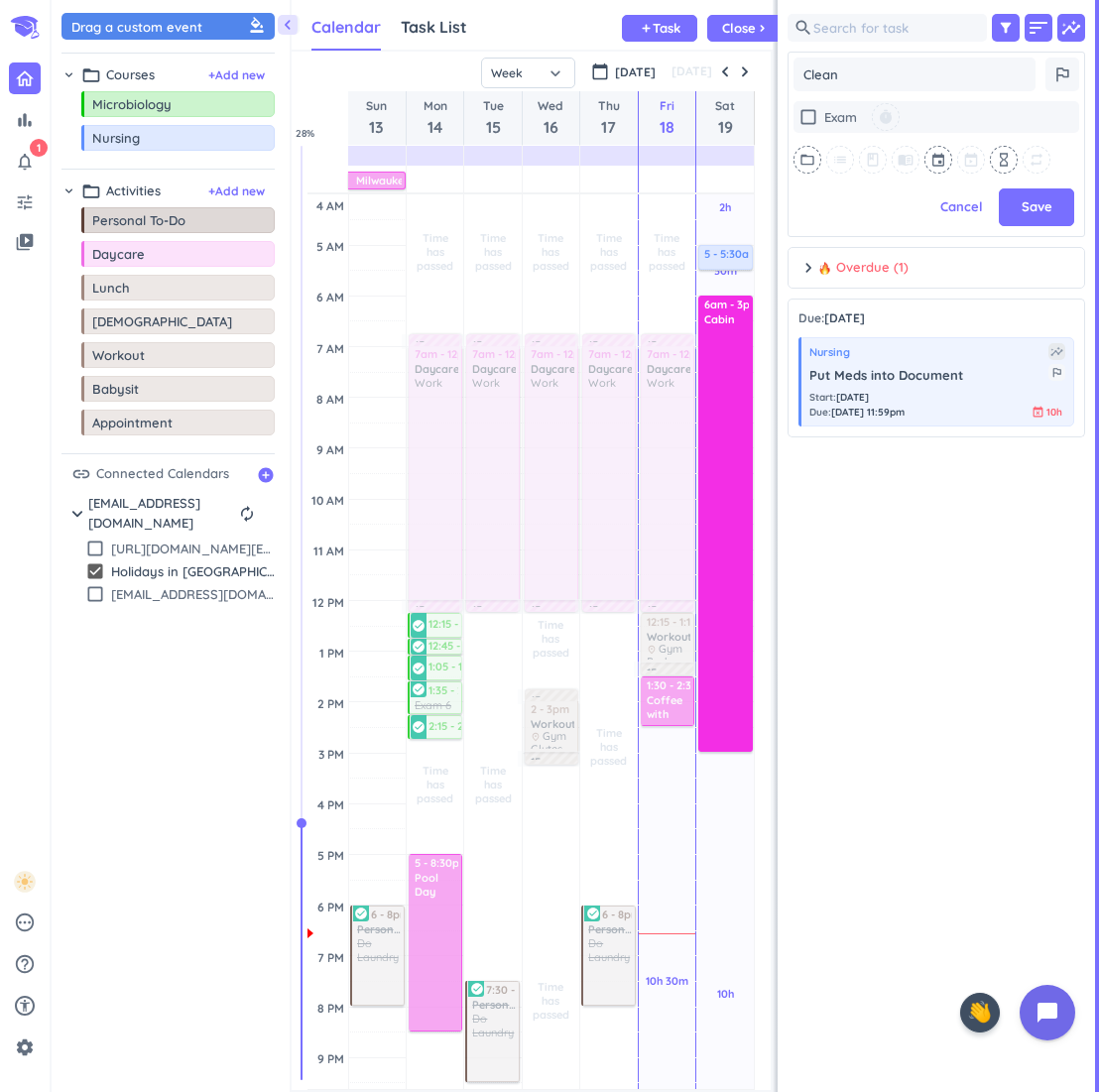 type on "Clean" 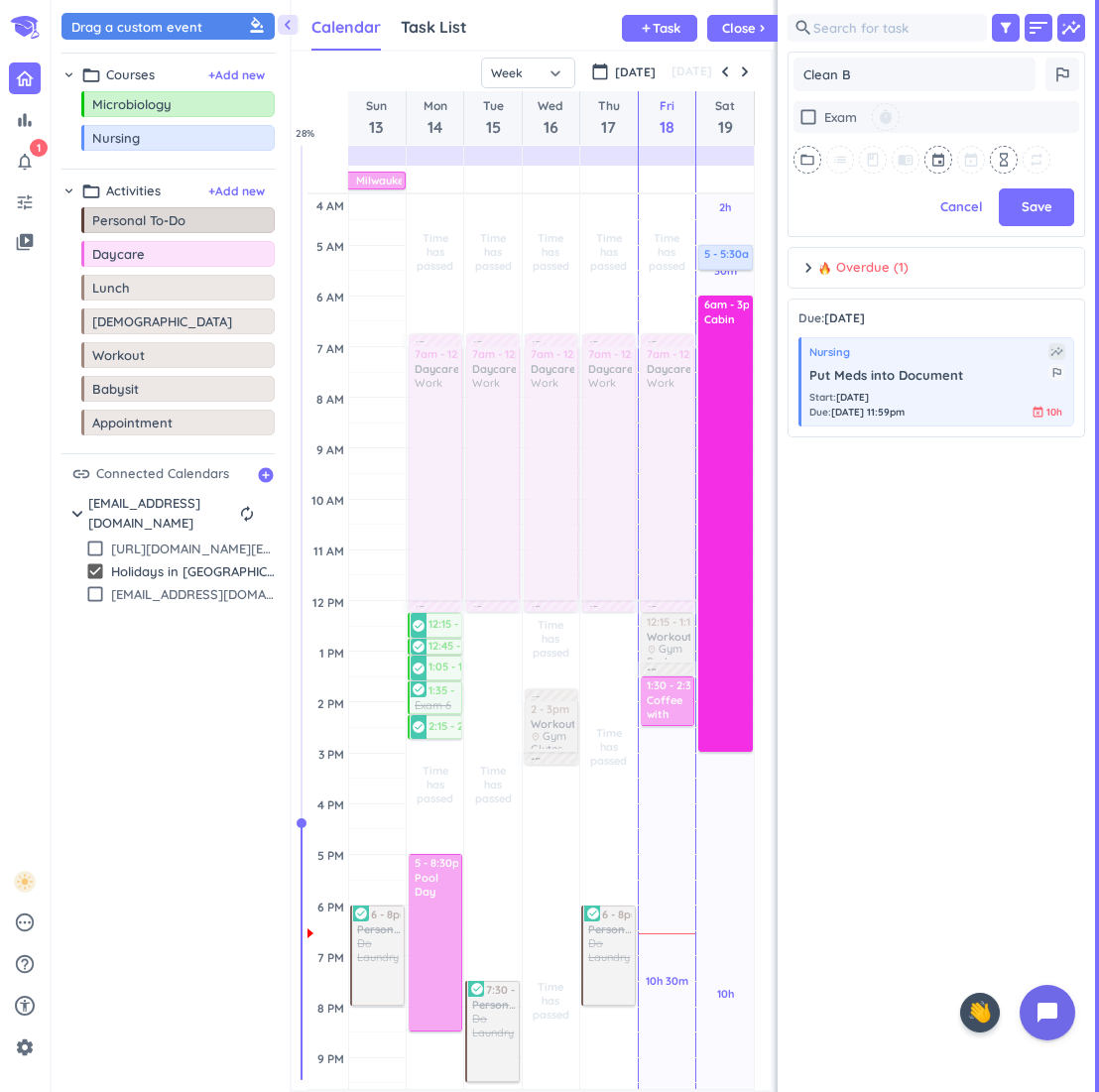 type on "x" 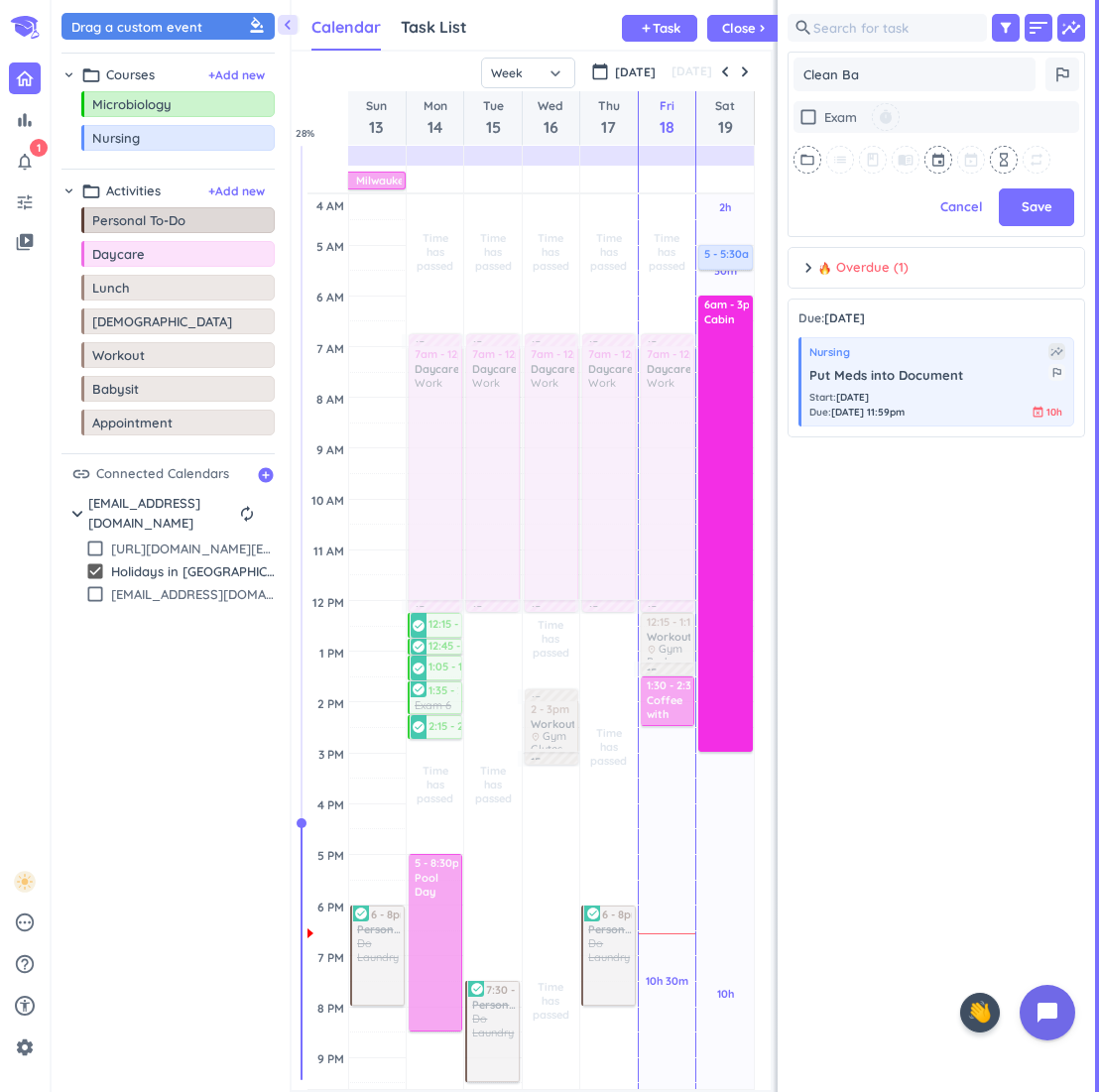 type on "x" 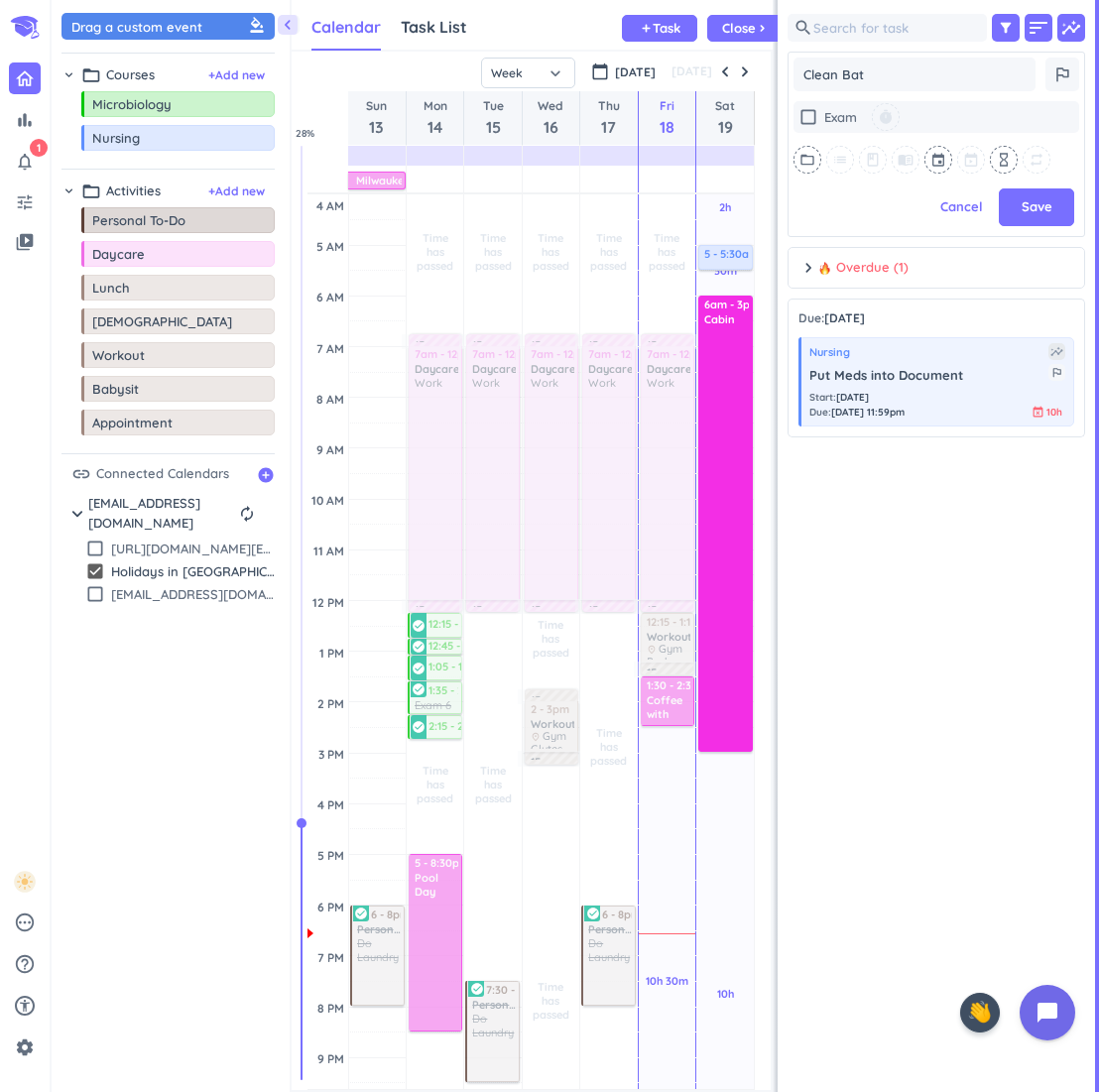 type on "x" 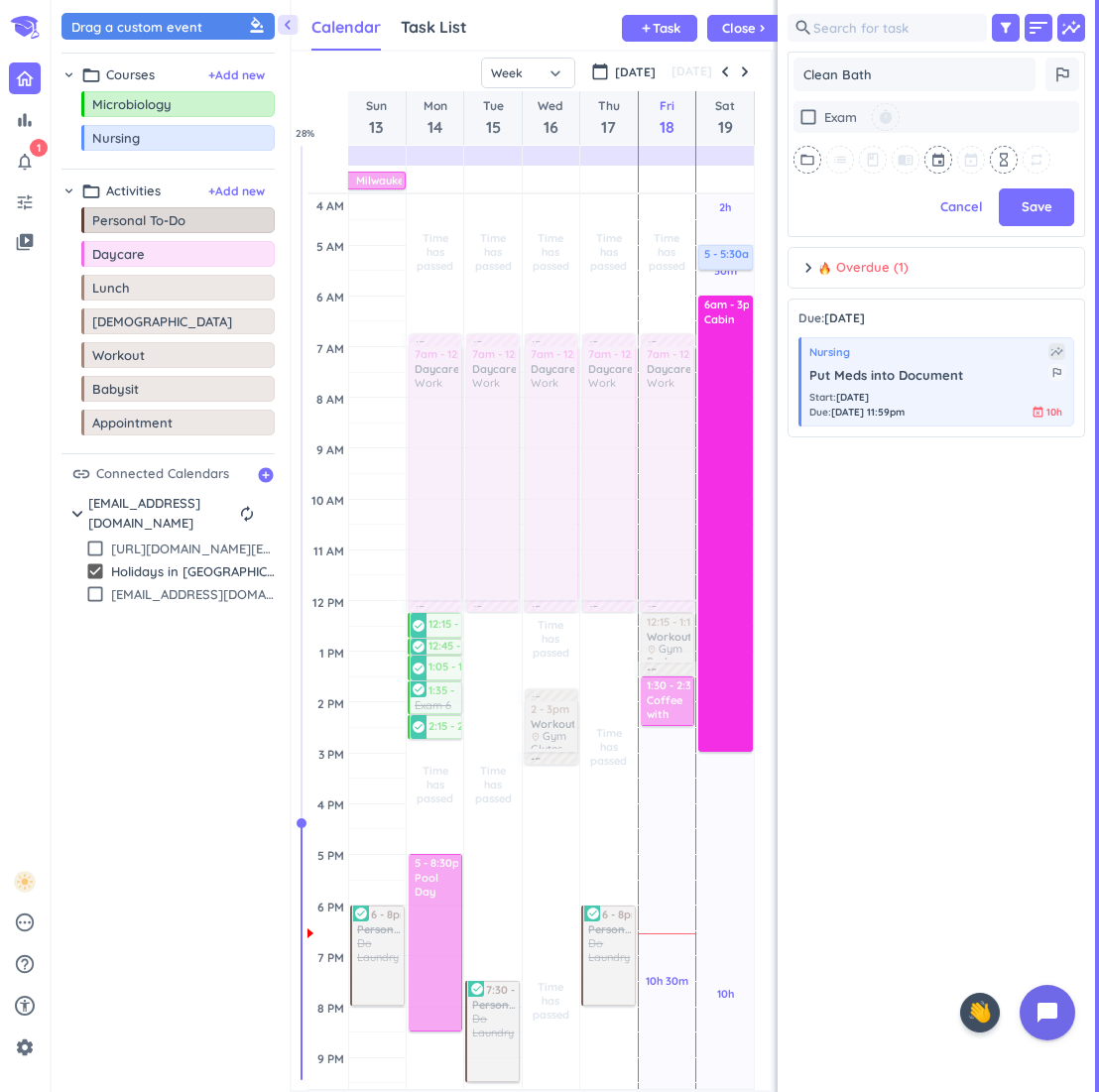 type on "x" 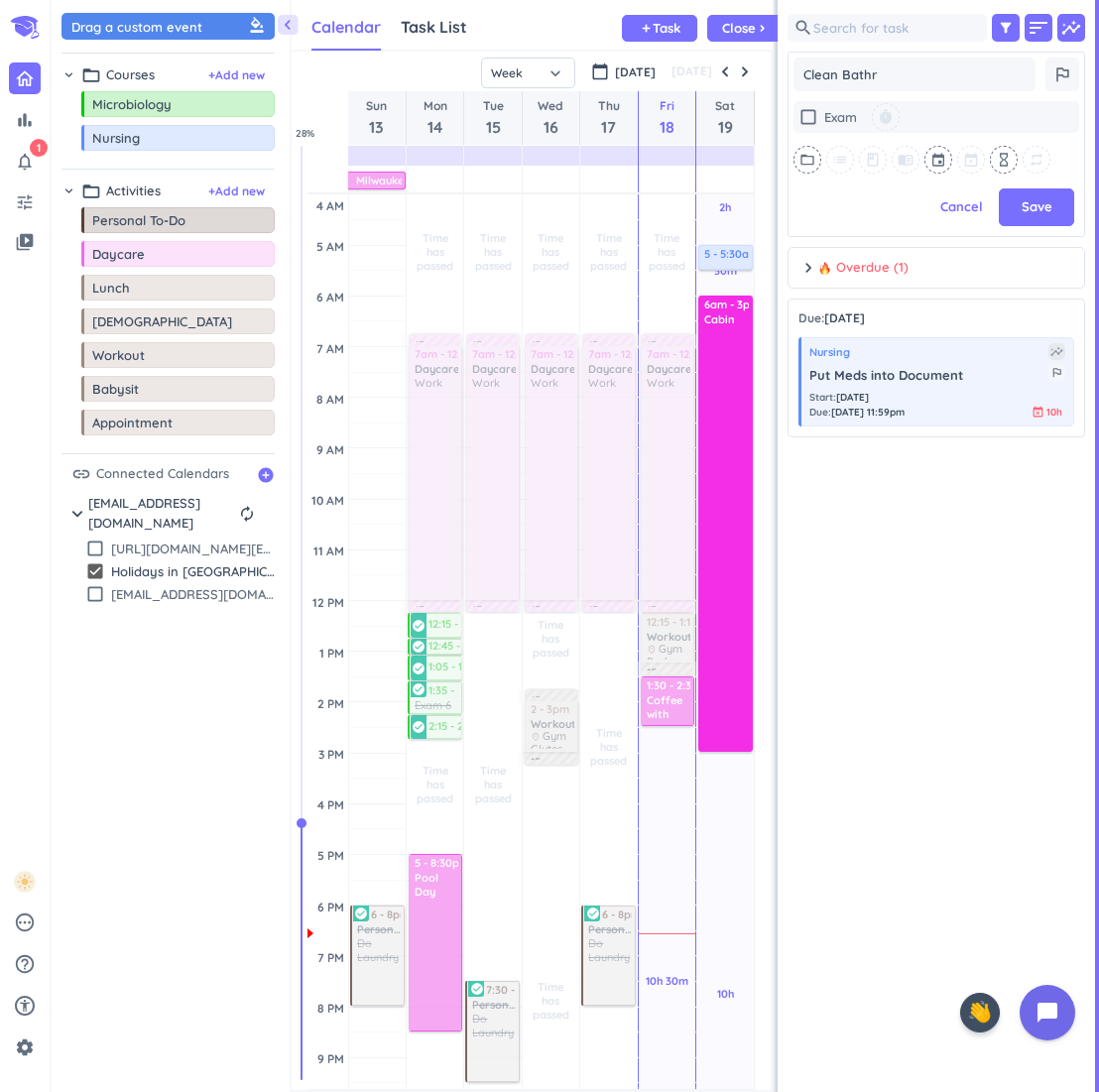 type on "x" 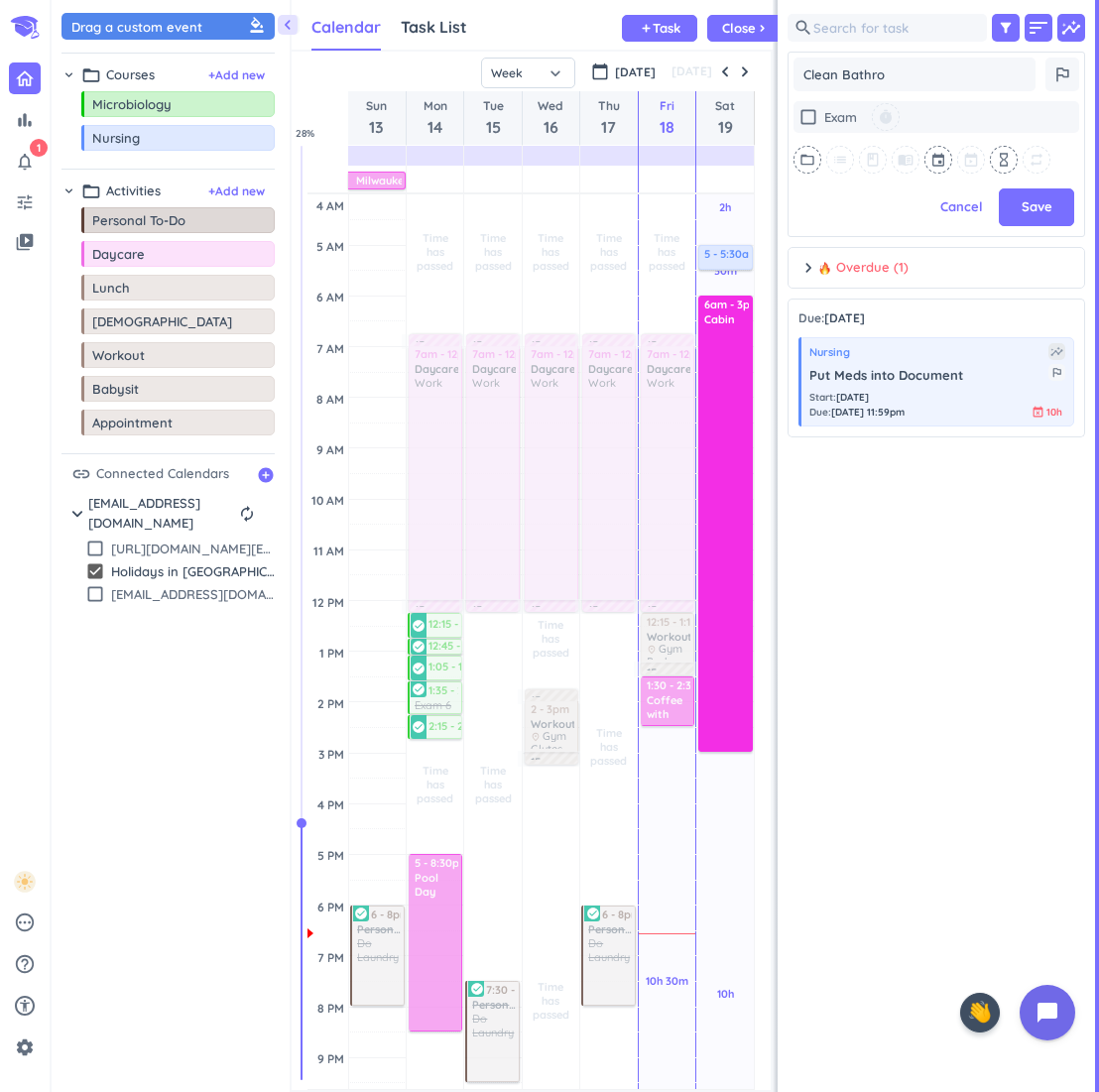type on "x" 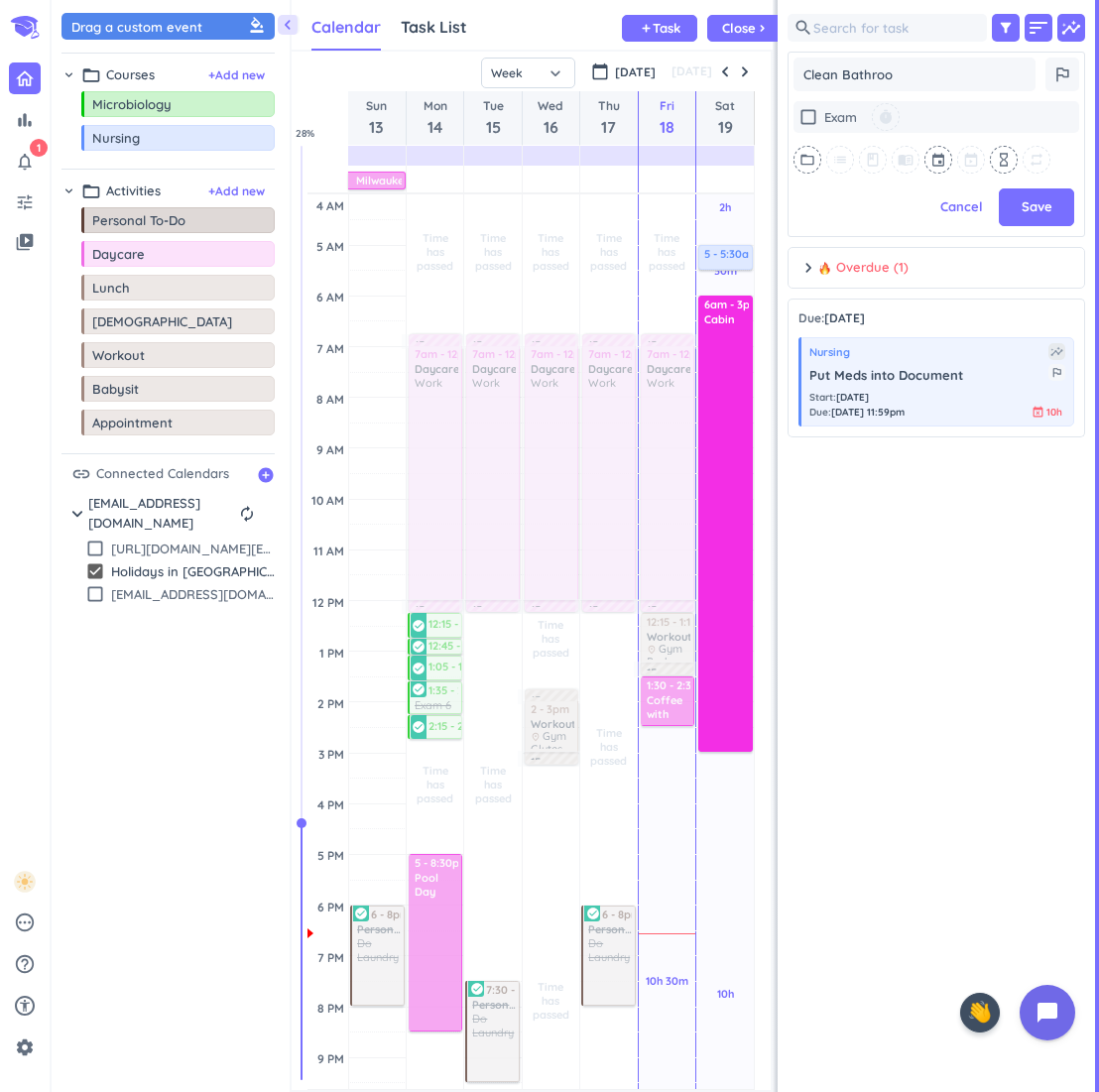 type on "x" 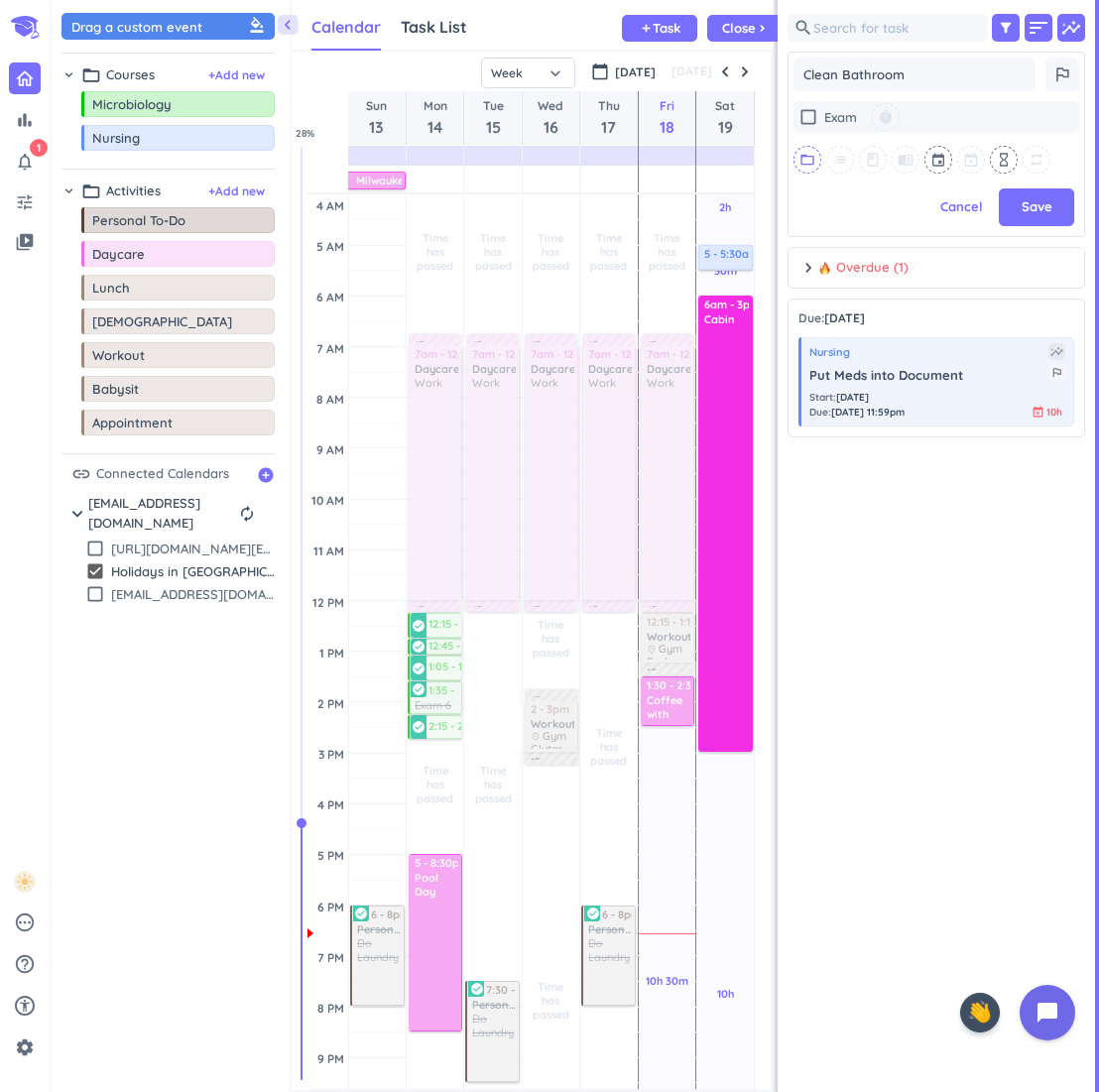 type on "Clean Bathroom" 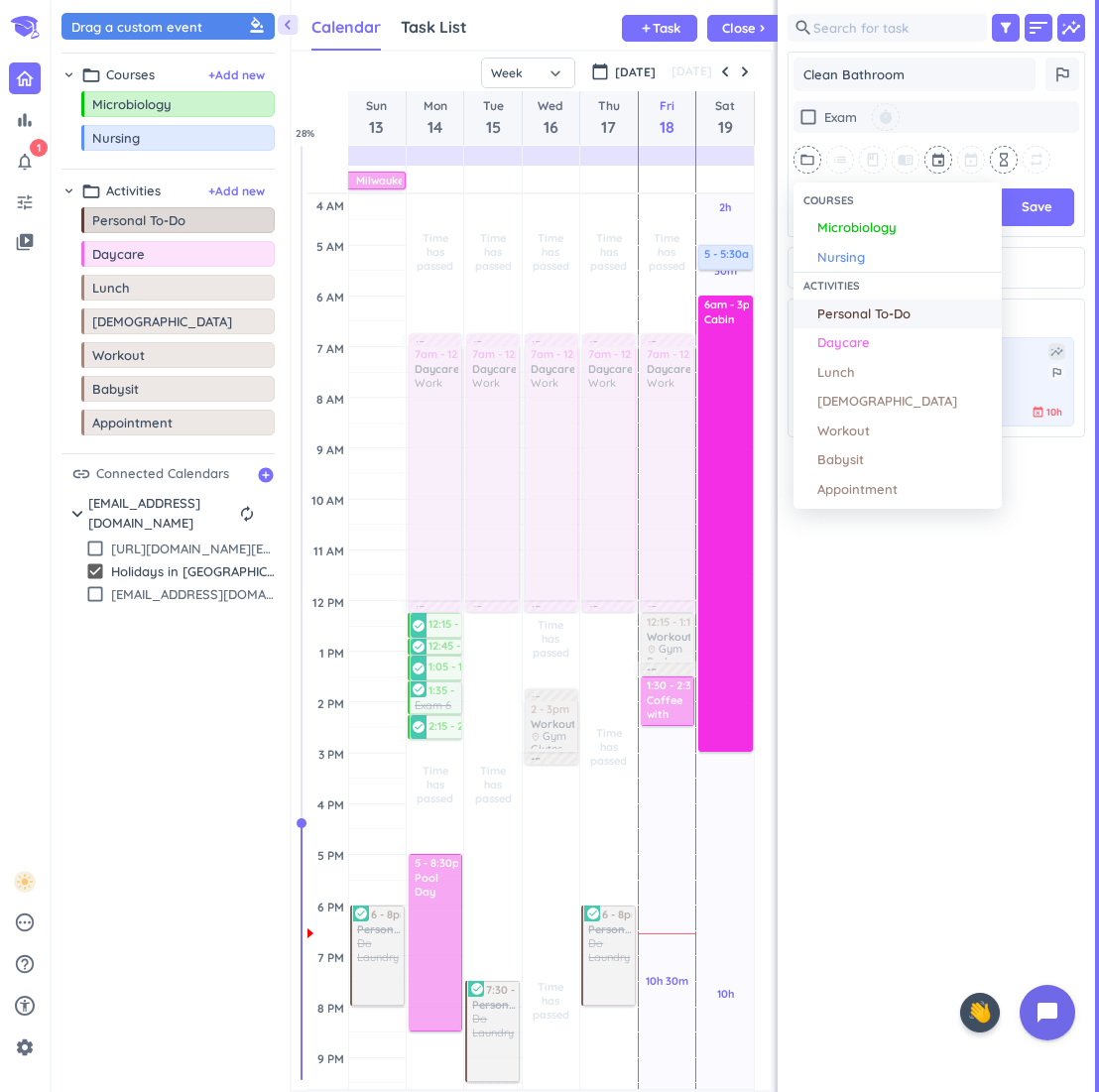 click on "Personal To-Do" at bounding box center (864, 314) 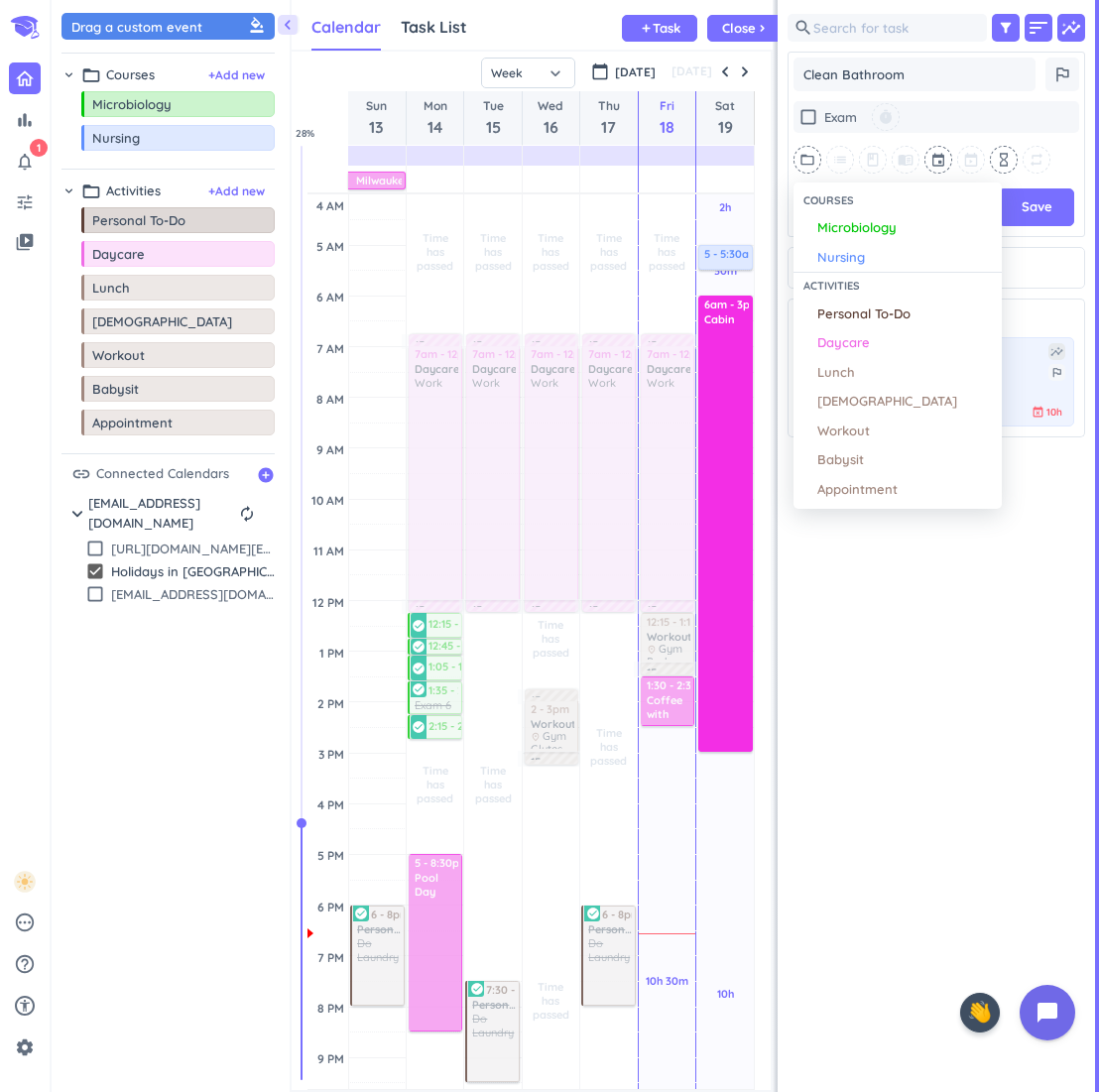 scroll, scrollTop: 814, scrollLeft: 298, axis: both 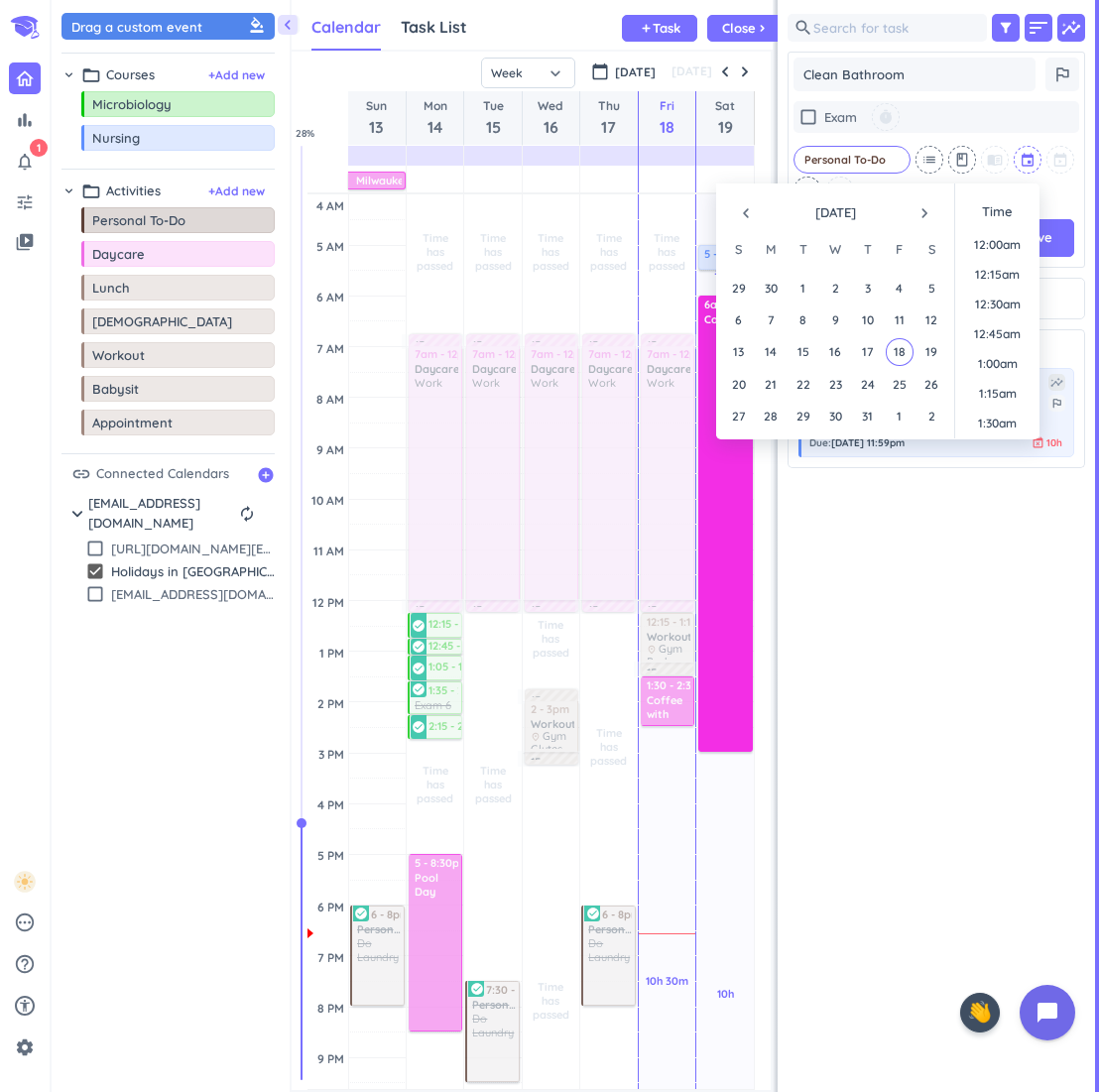 click at bounding box center [1029, 160] 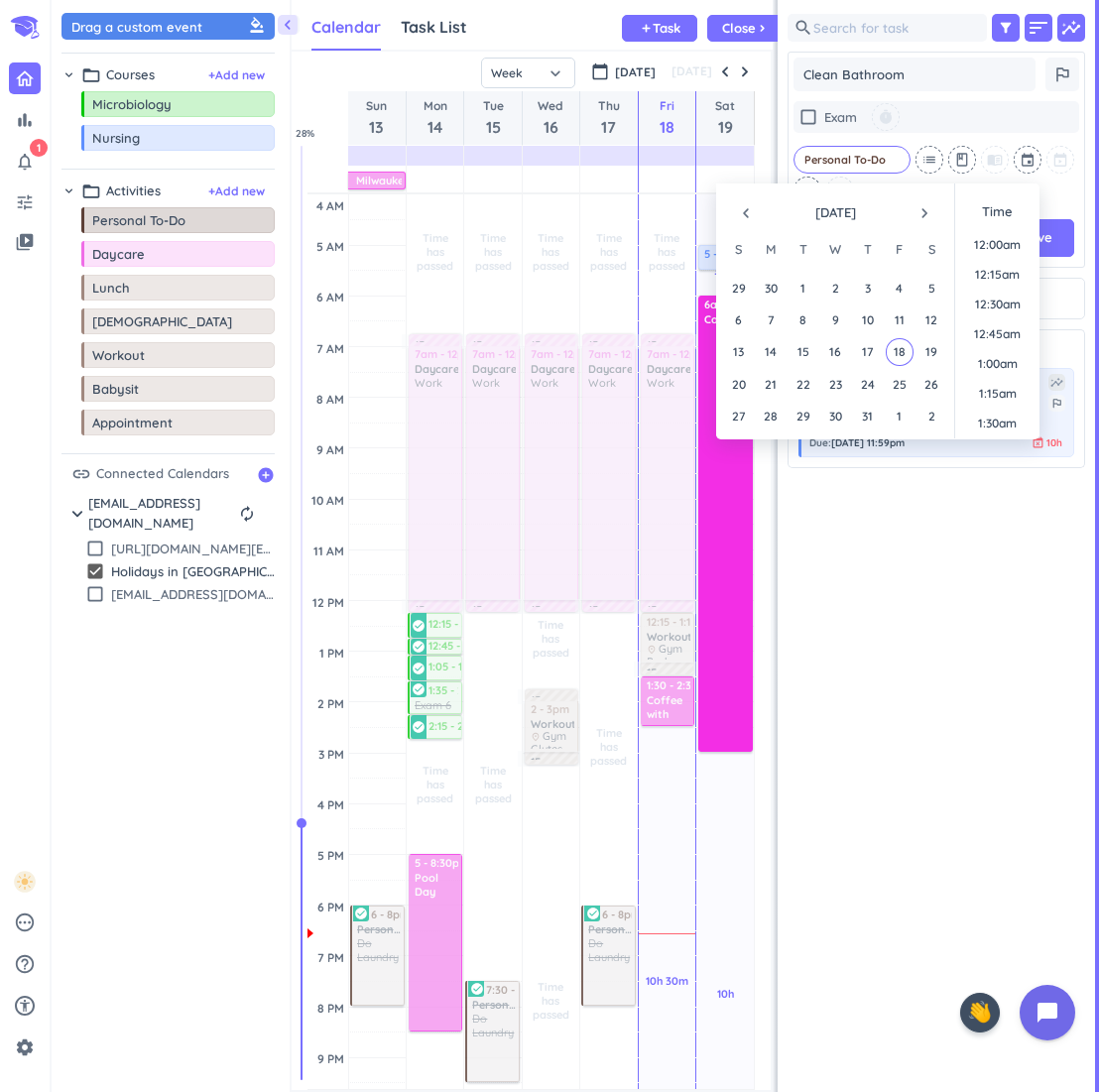 scroll, scrollTop: 2112, scrollLeft: 0, axis: vertical 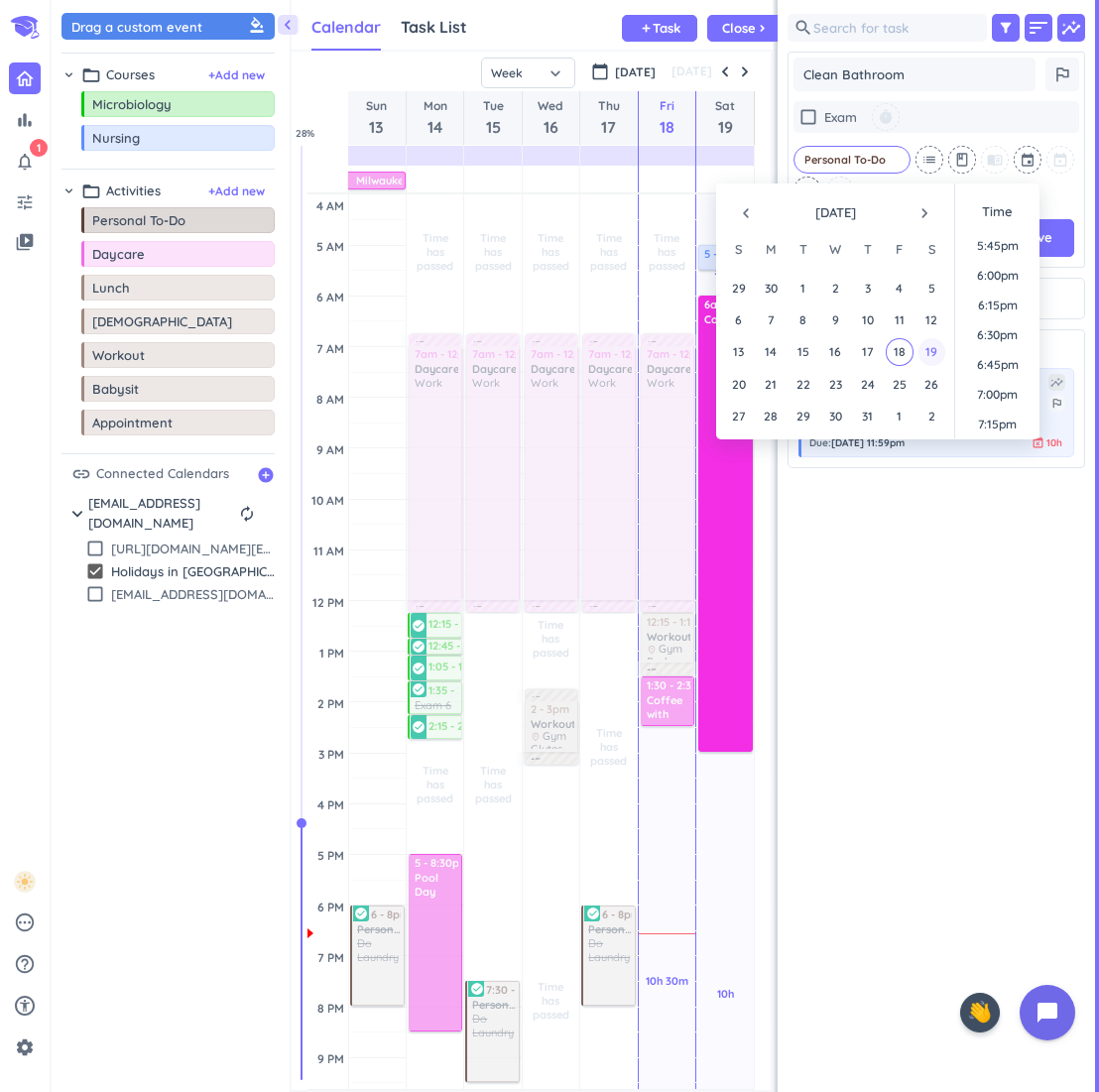 click on "19" at bounding box center (931, 351) 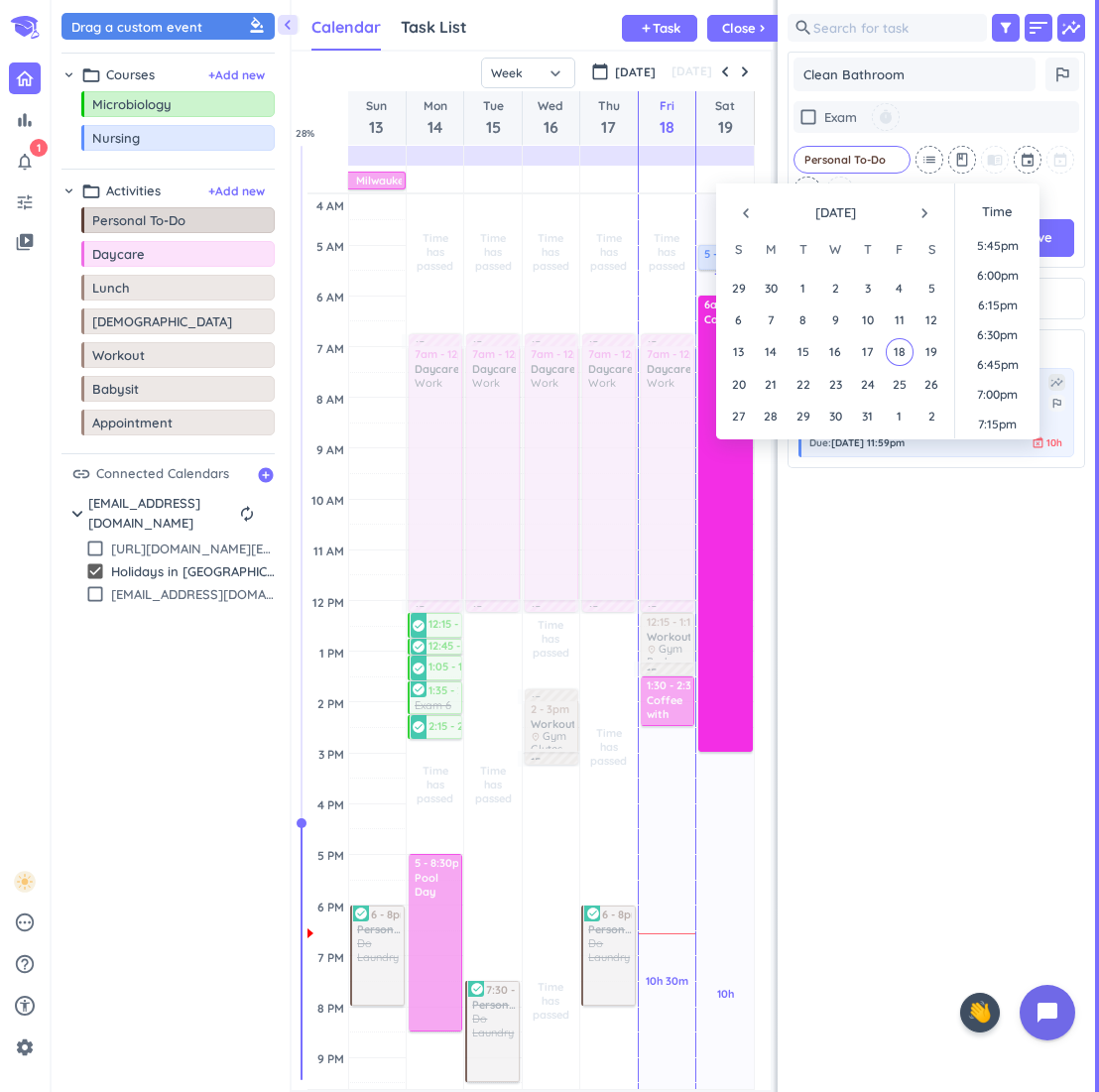 type on "x" 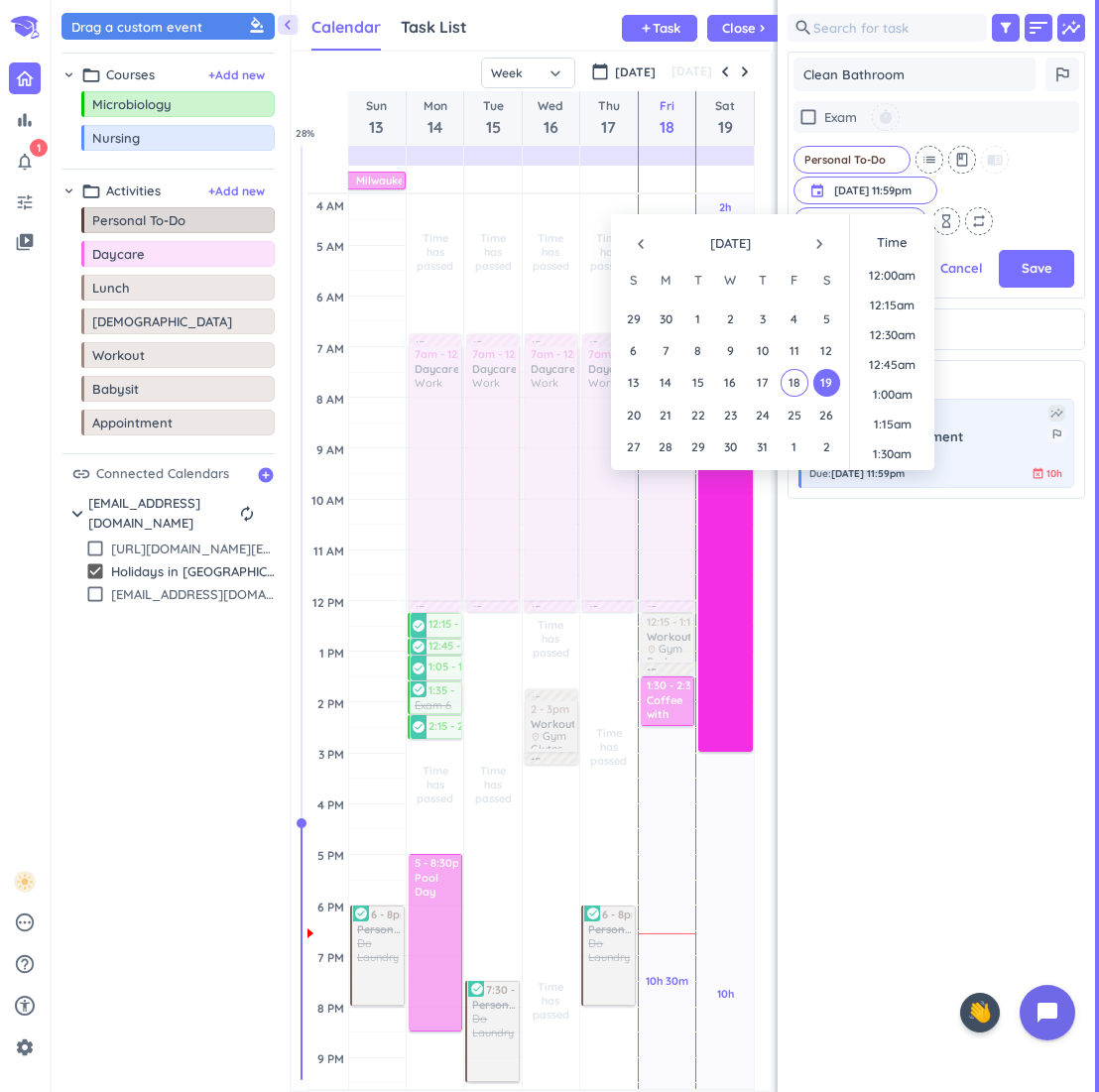scroll, scrollTop: 2677, scrollLeft: 0, axis: vertical 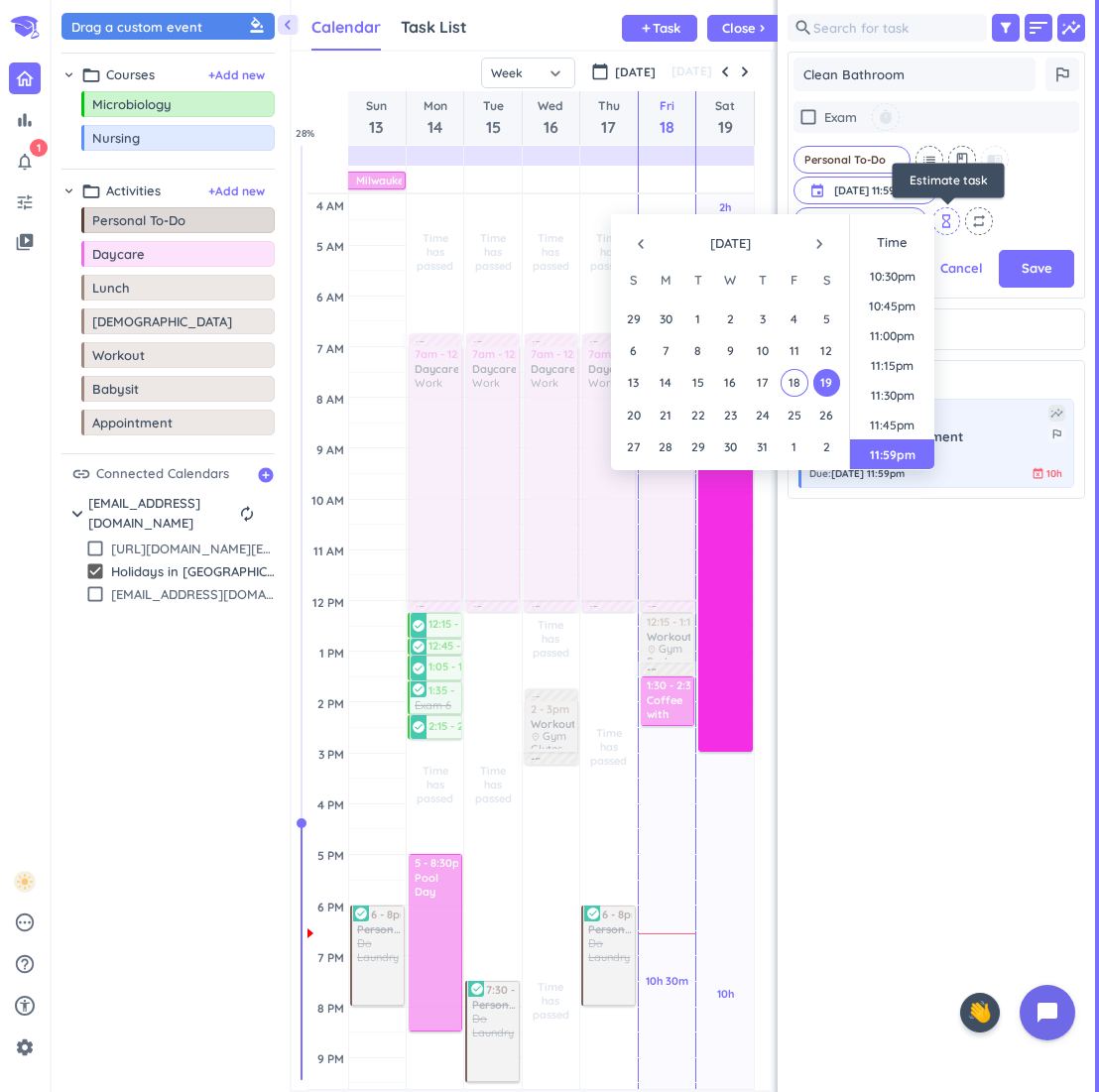 click on "hourglass_empty" at bounding box center (946, 221) 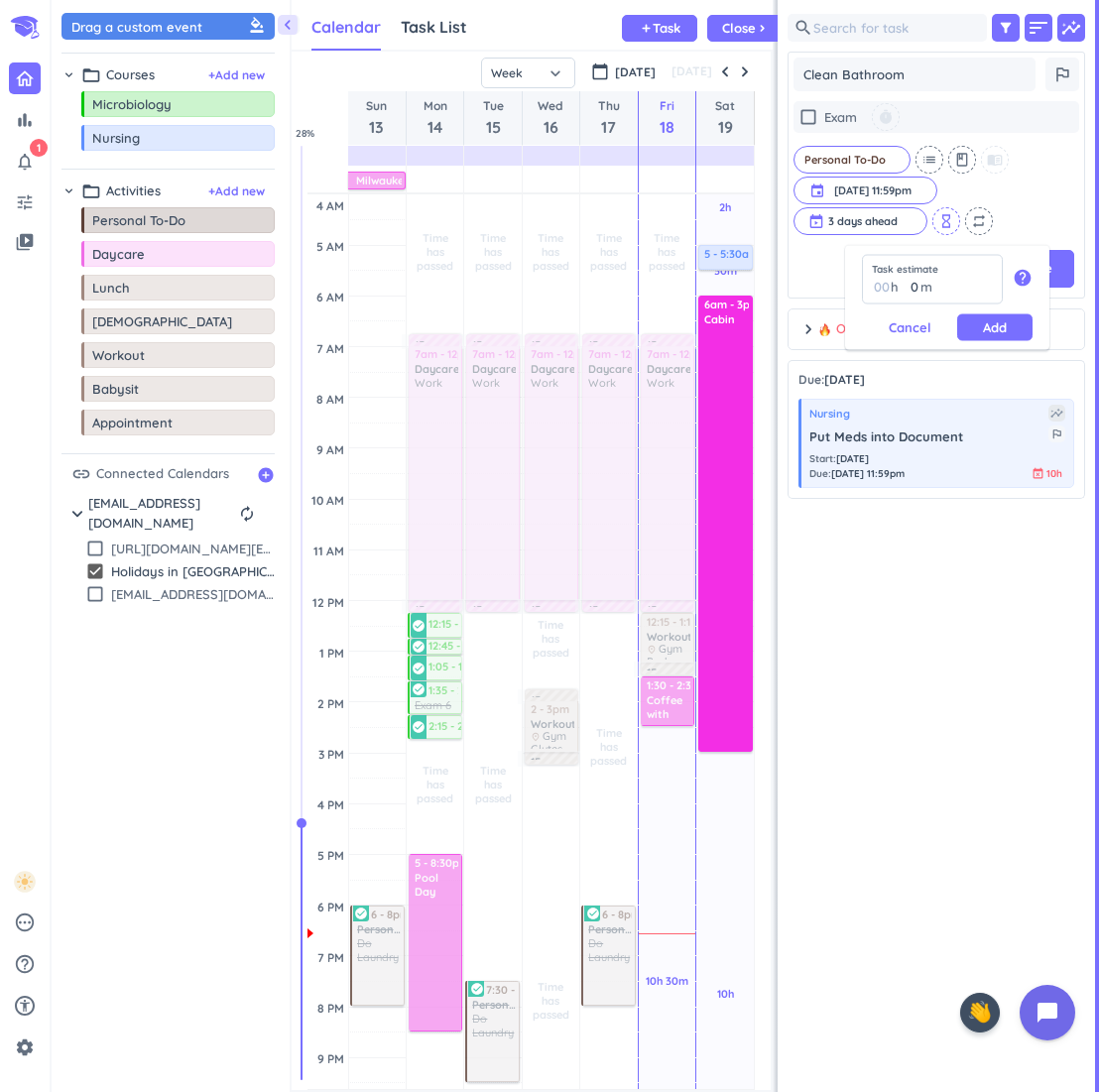 type on "1" 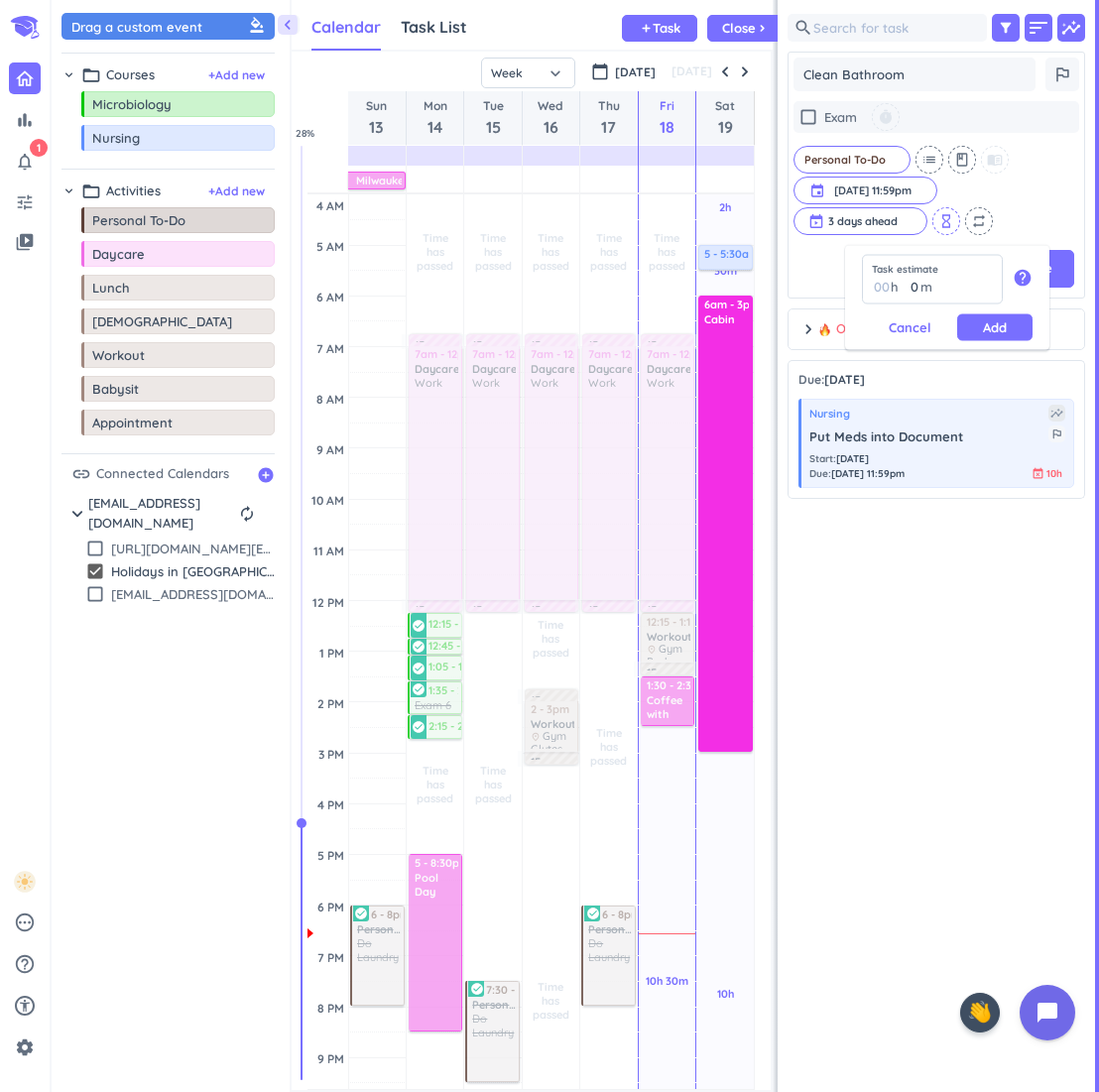 type 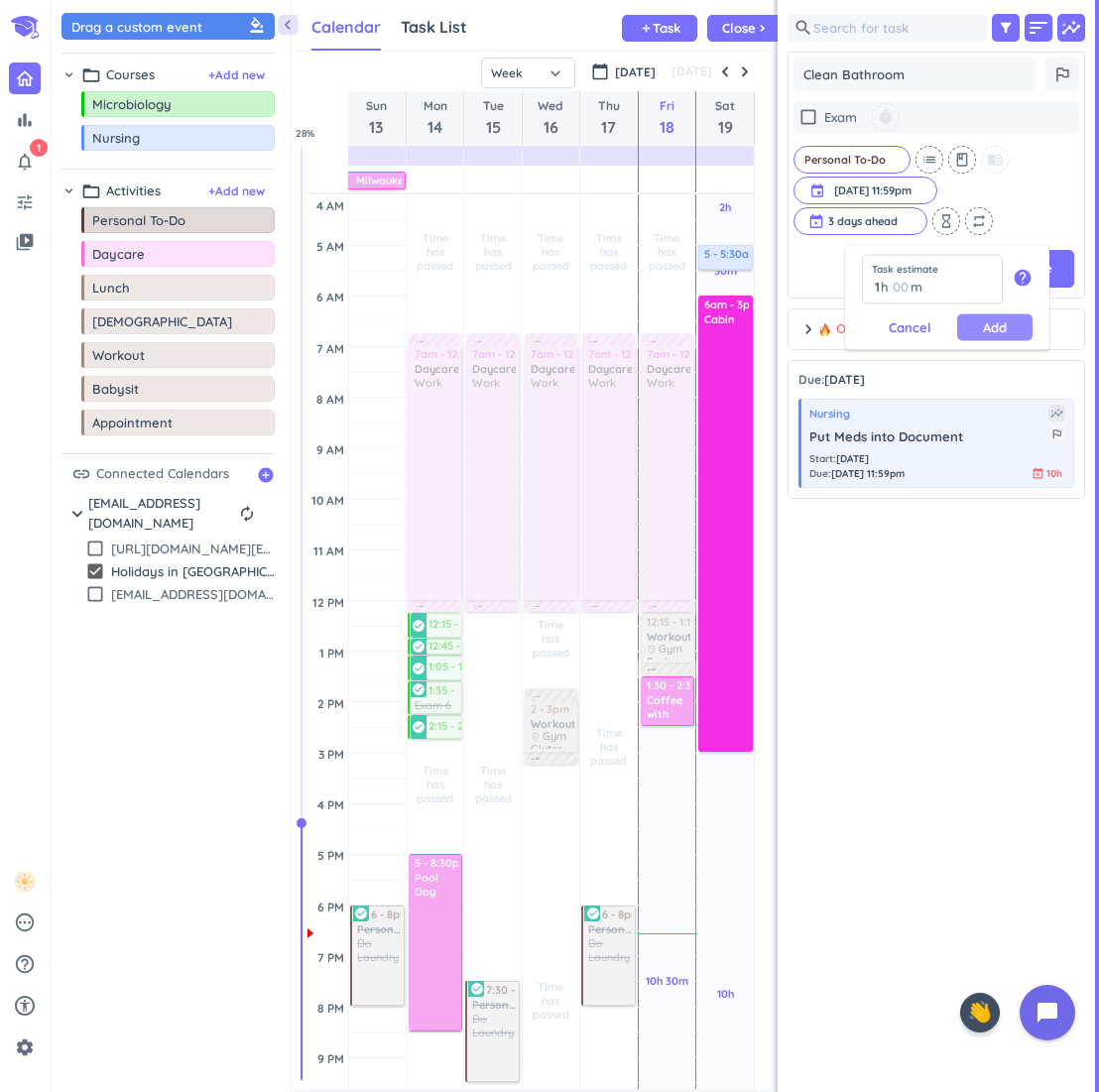 type on "1" 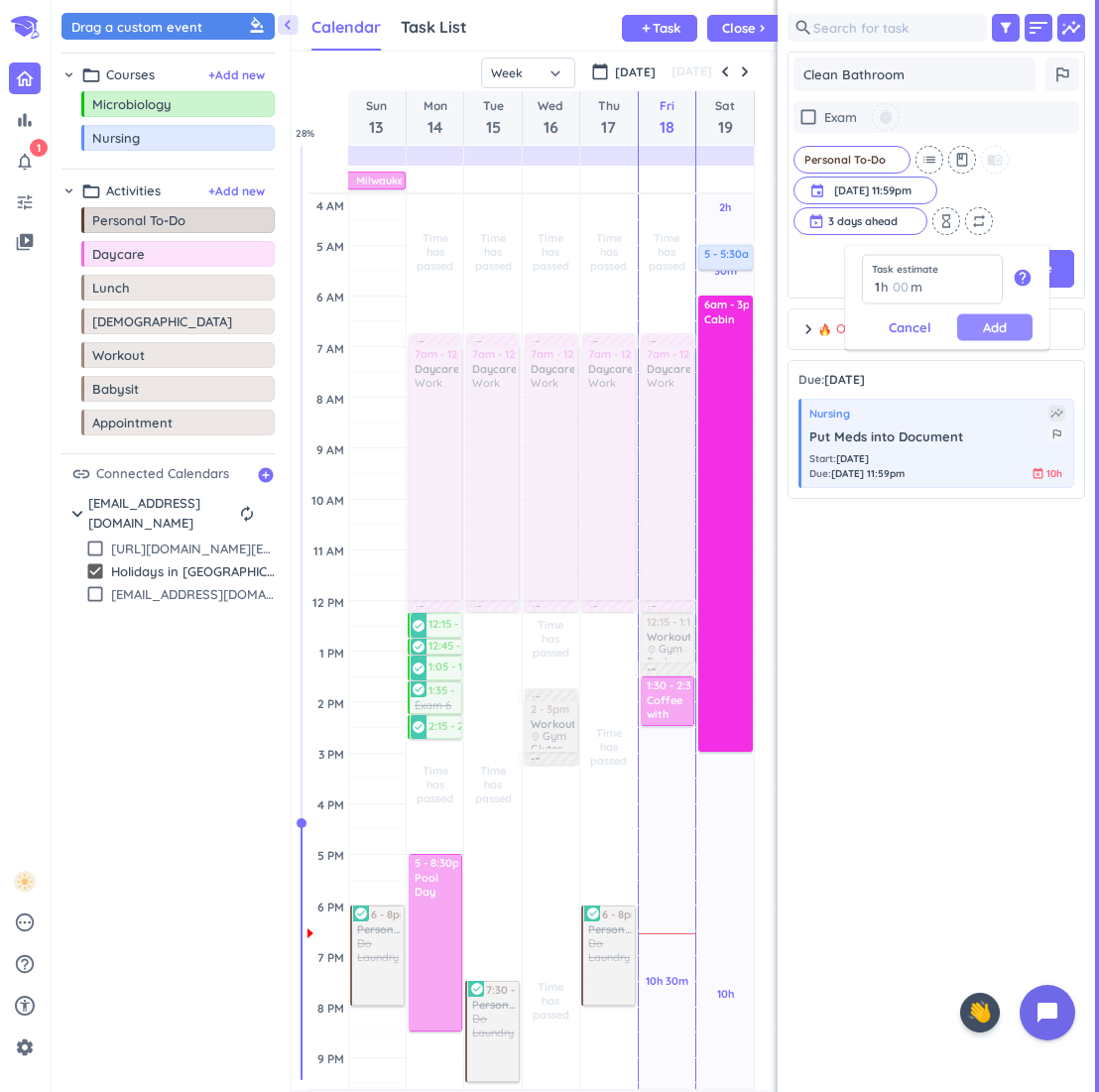 click on "Add" at bounding box center (995, 327) 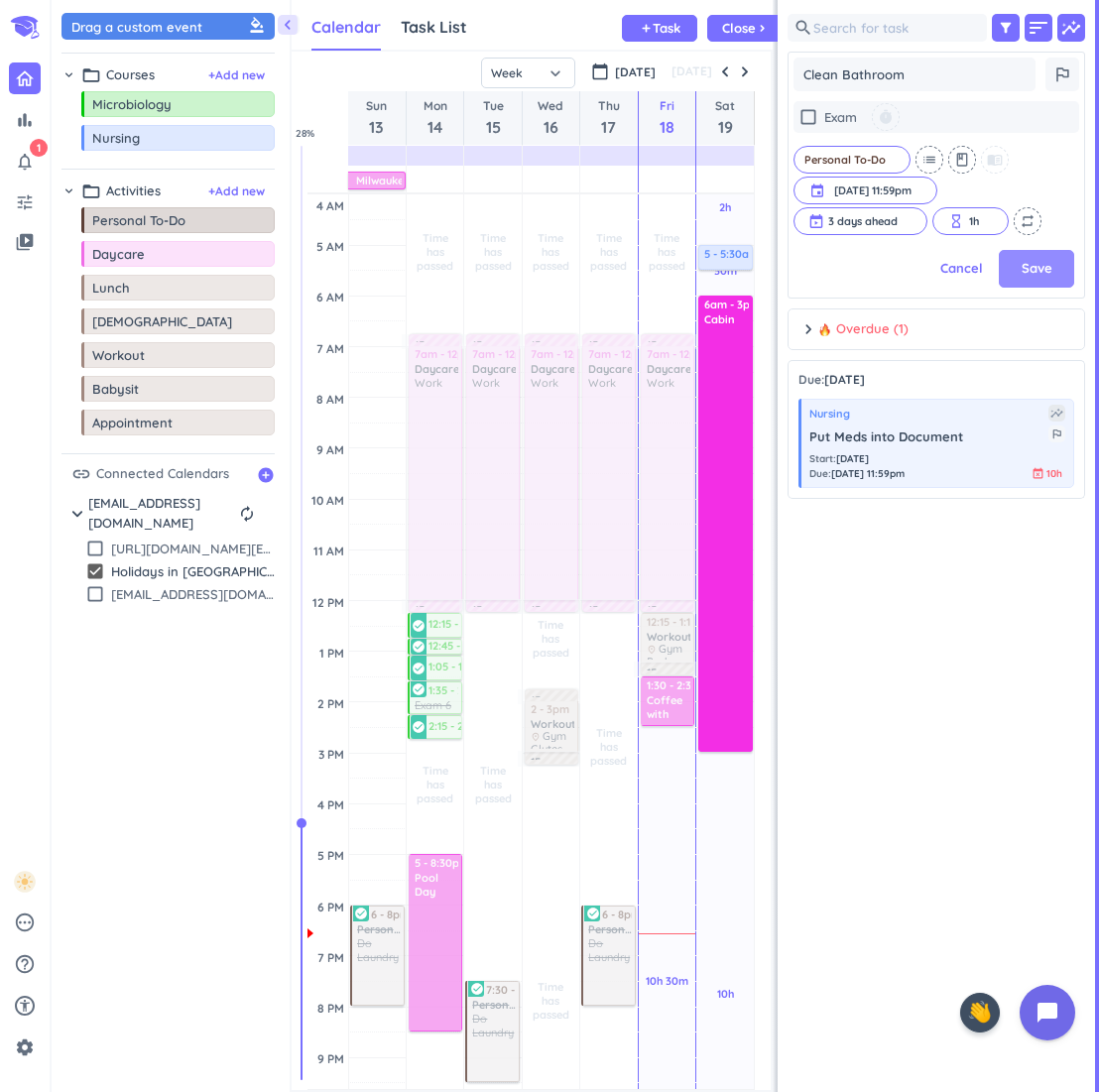 click on "Save" at bounding box center (1037, 269) 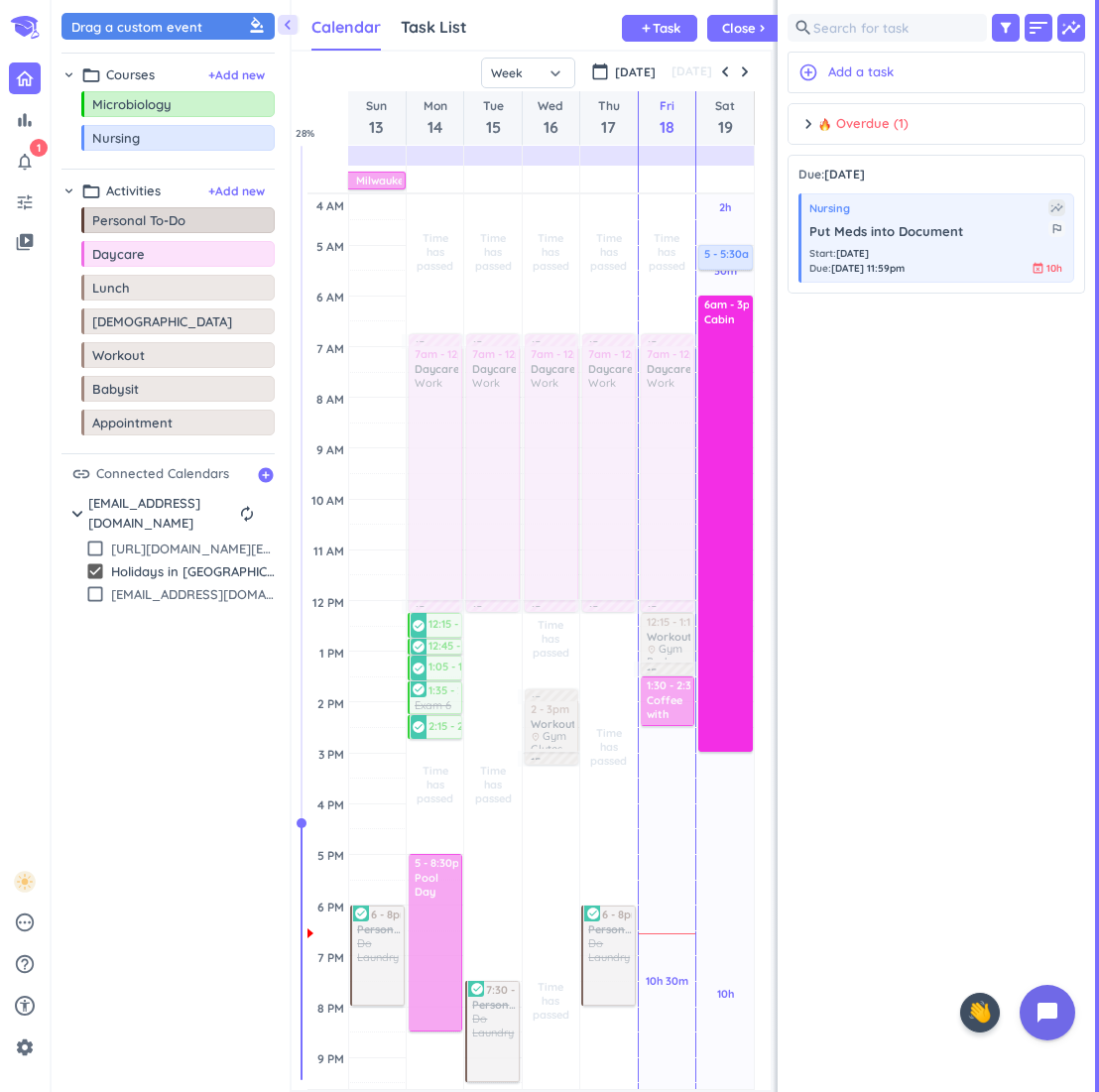 scroll, scrollTop: 1, scrollLeft: 1, axis: both 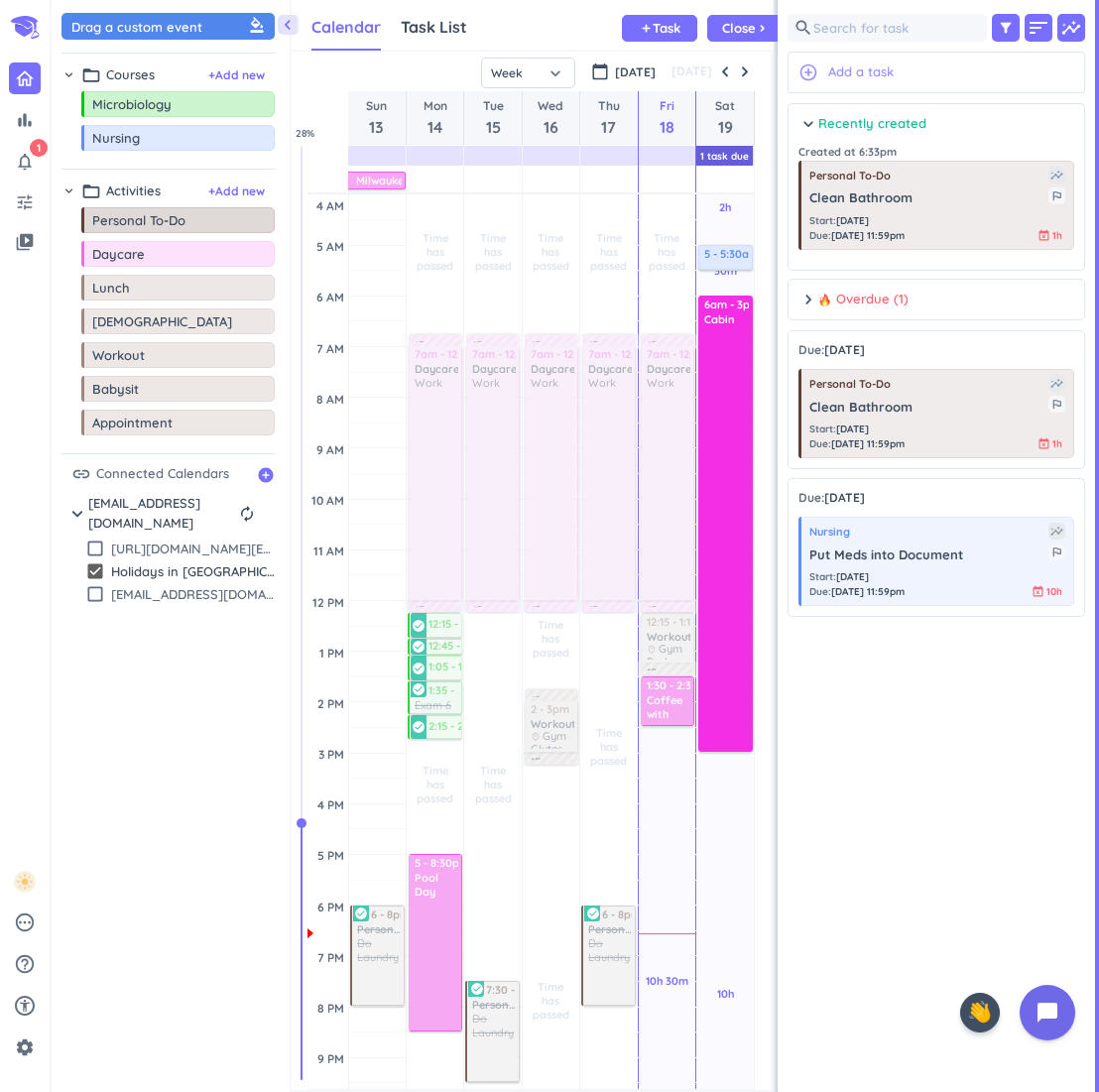 click on "add_circle_outline Add a task" at bounding box center [936, 72] 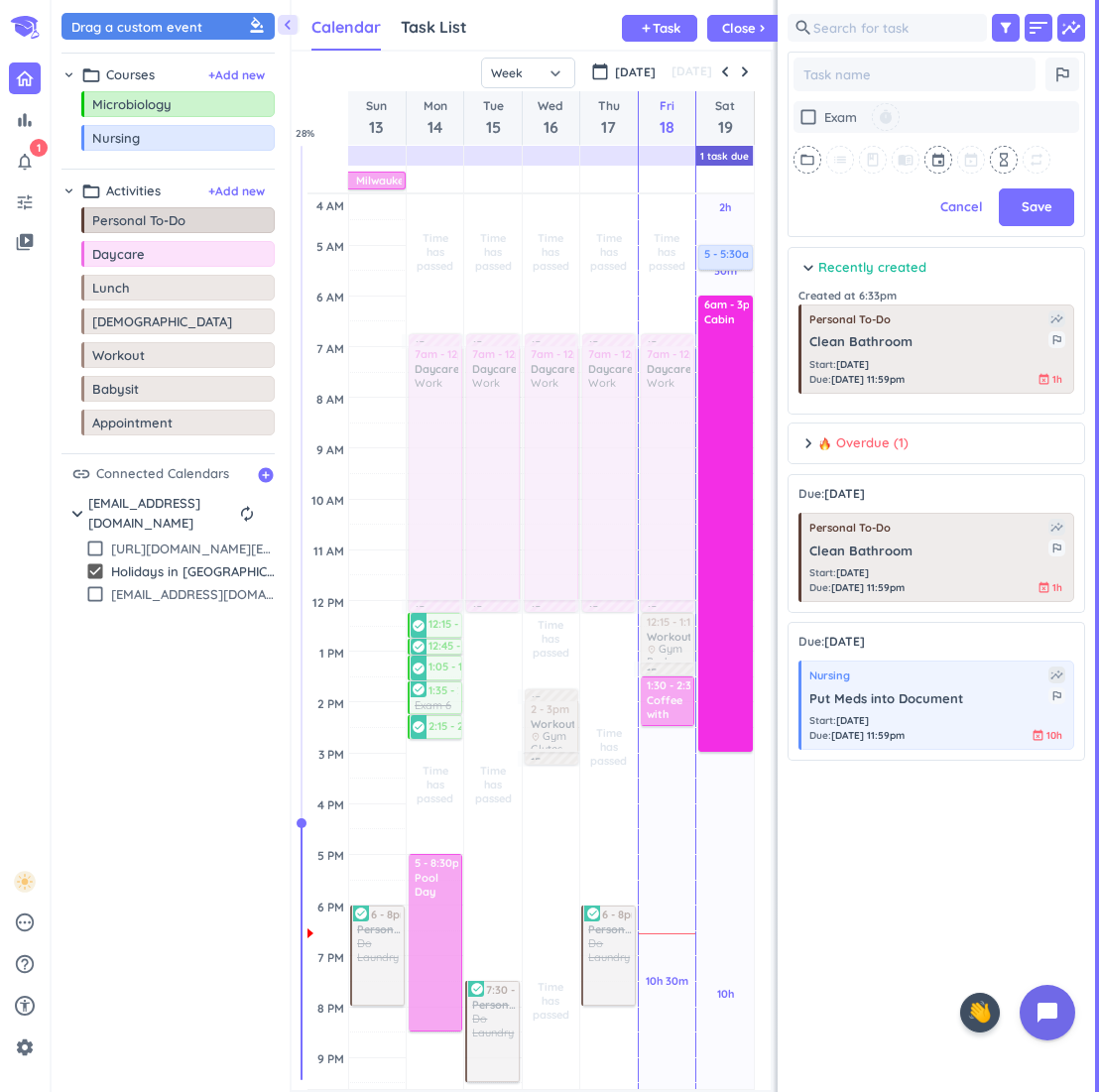 type on "x" 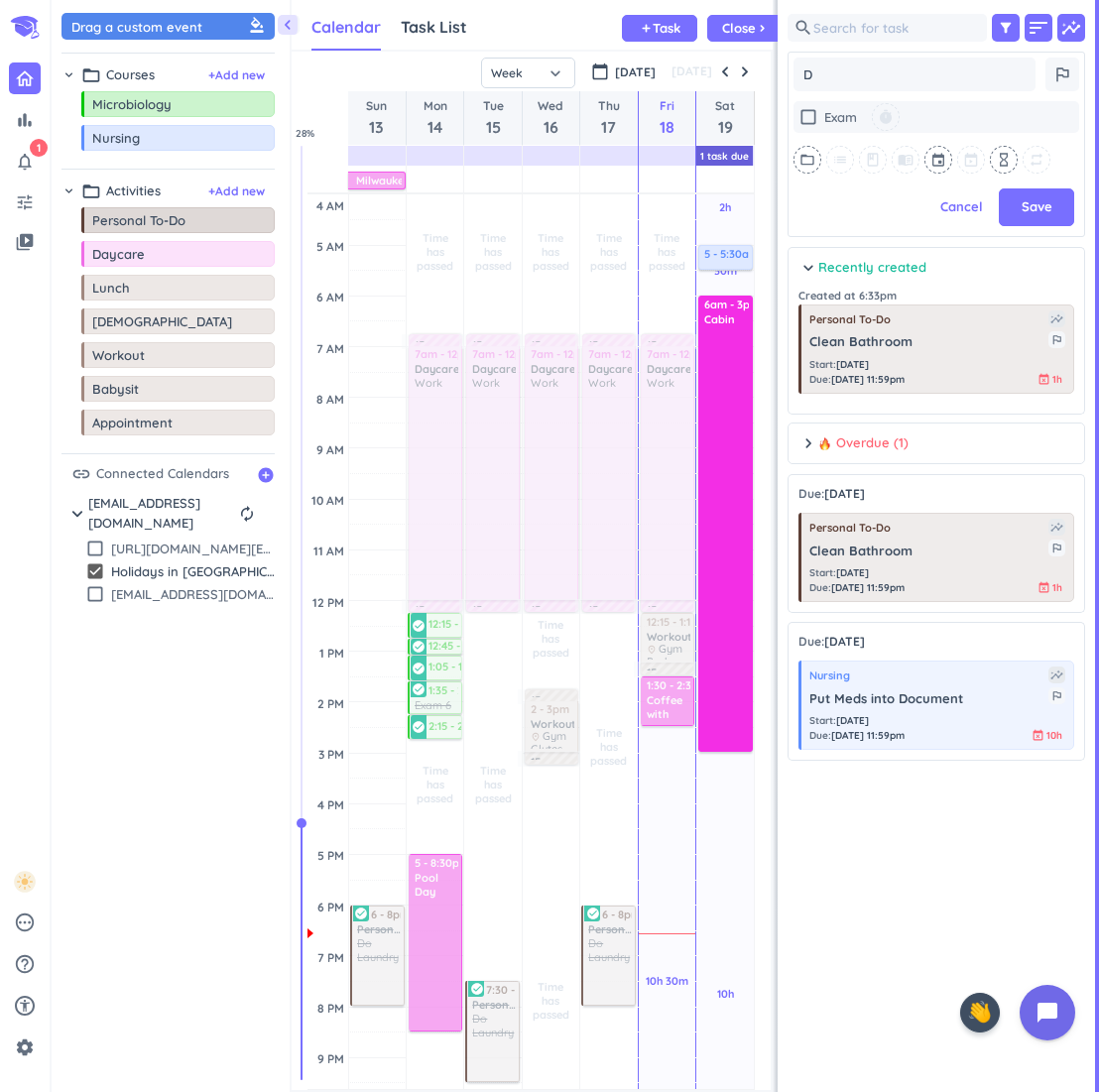 type on "x" 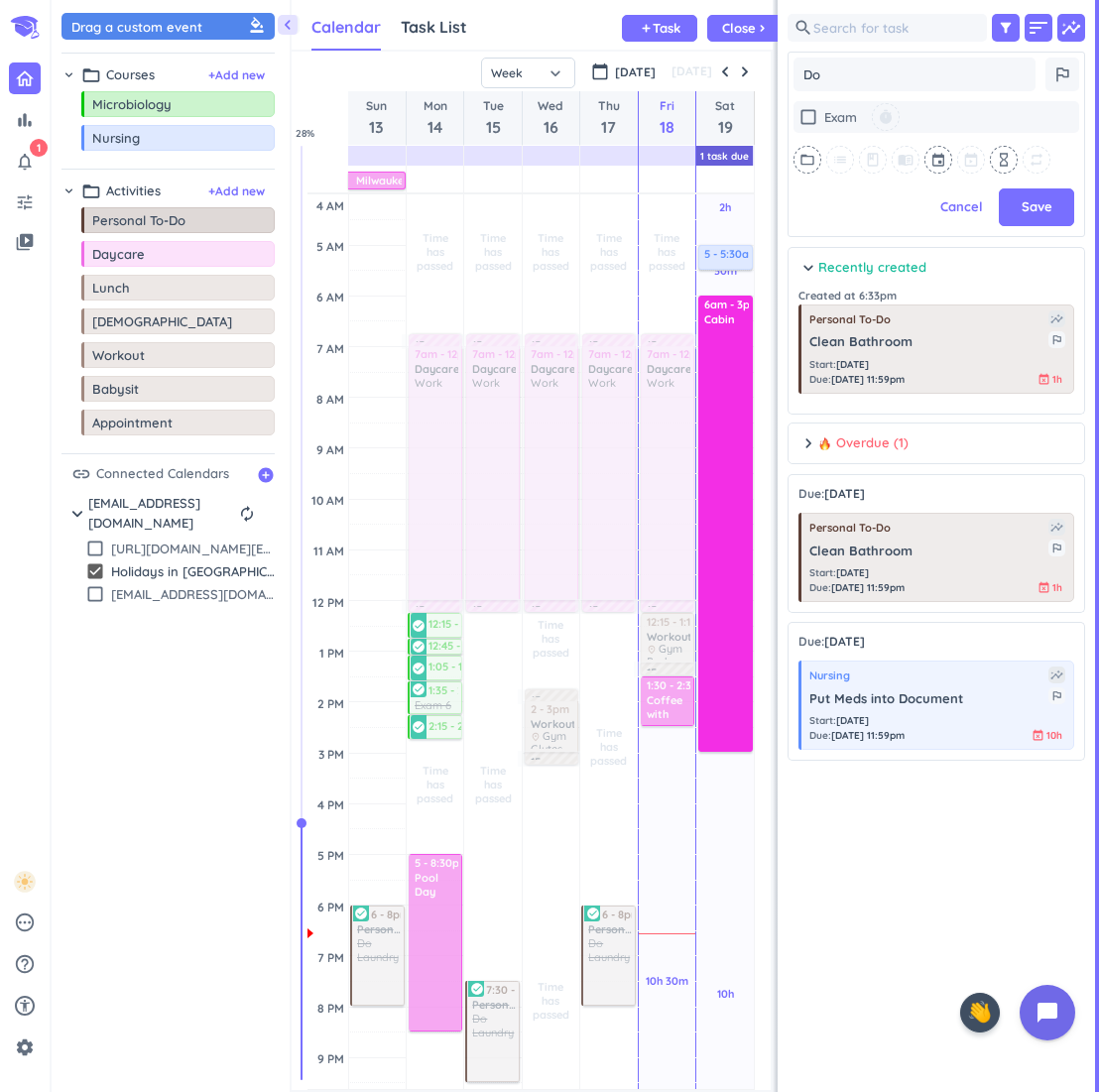 type on "Do" 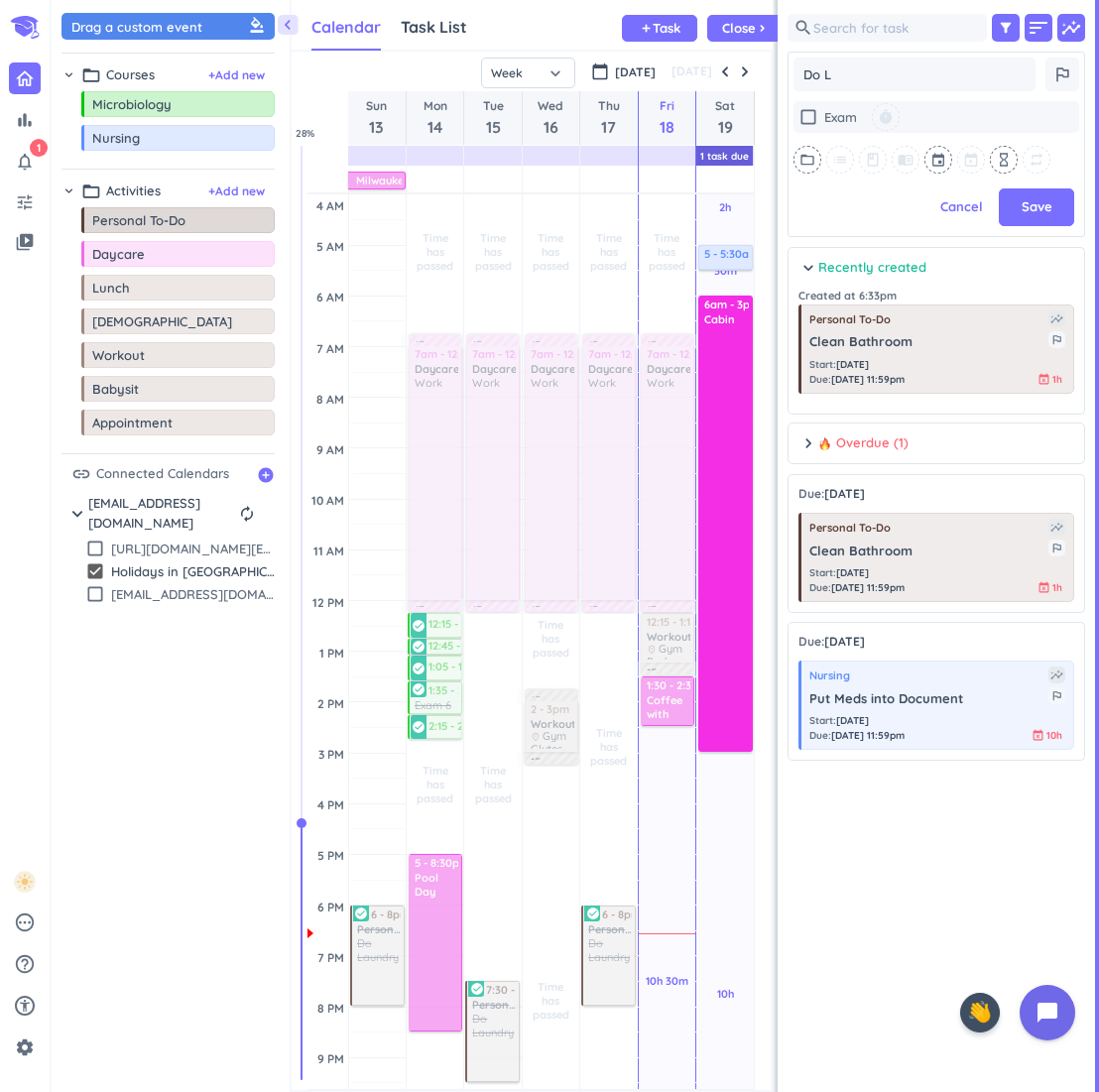 type on "x" 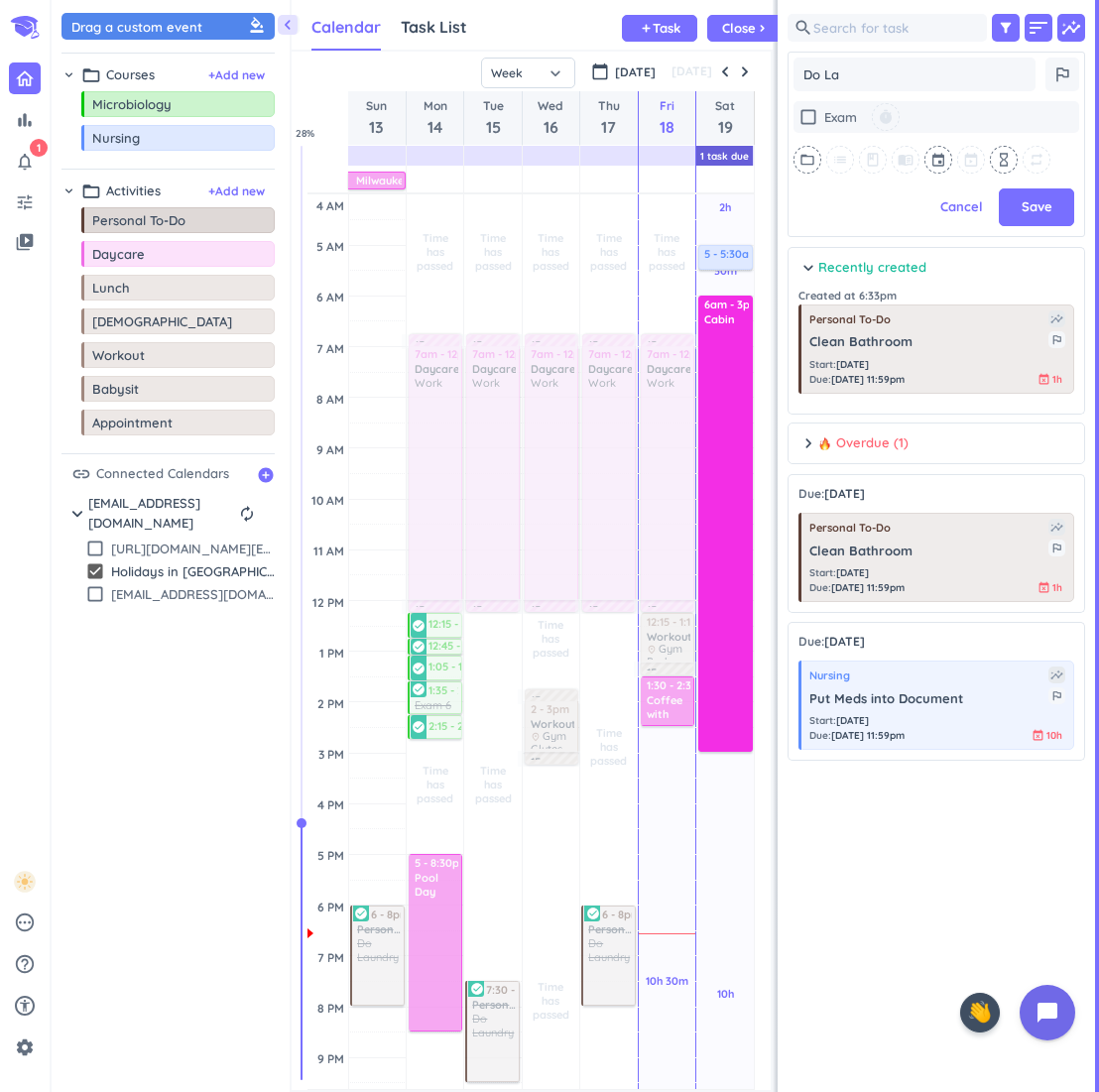 type on "x" 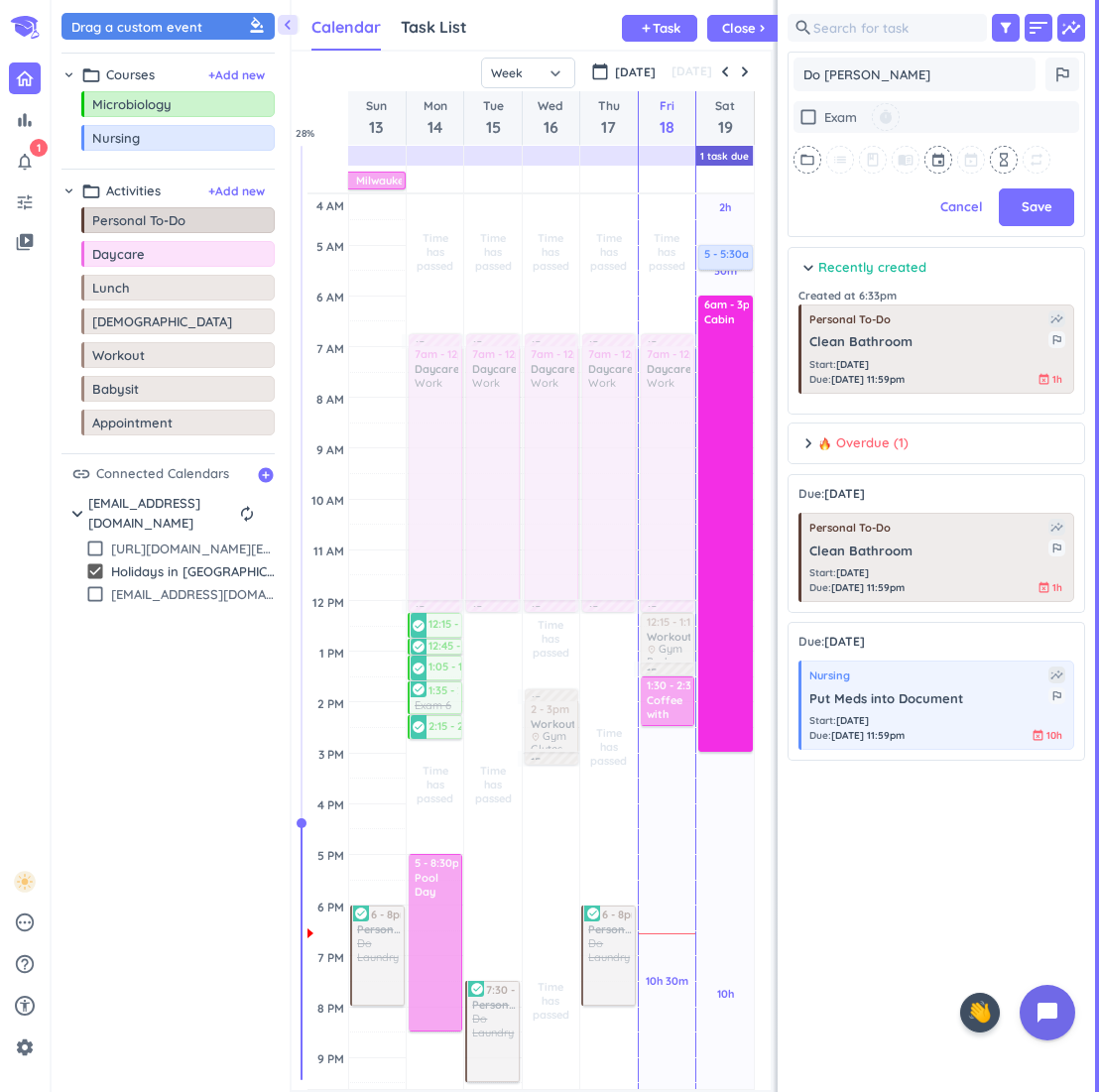 type on "x" 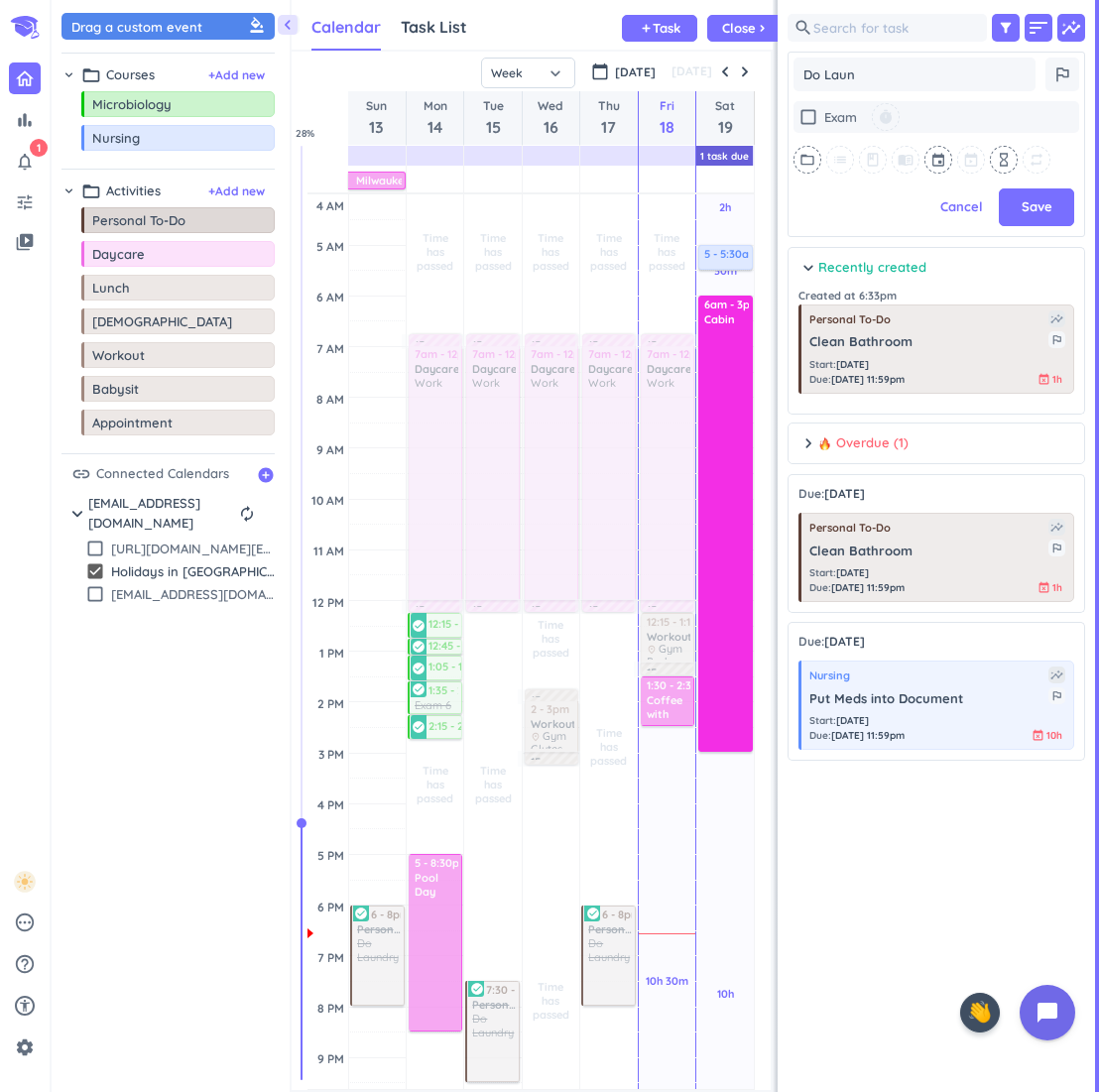 type on "x" 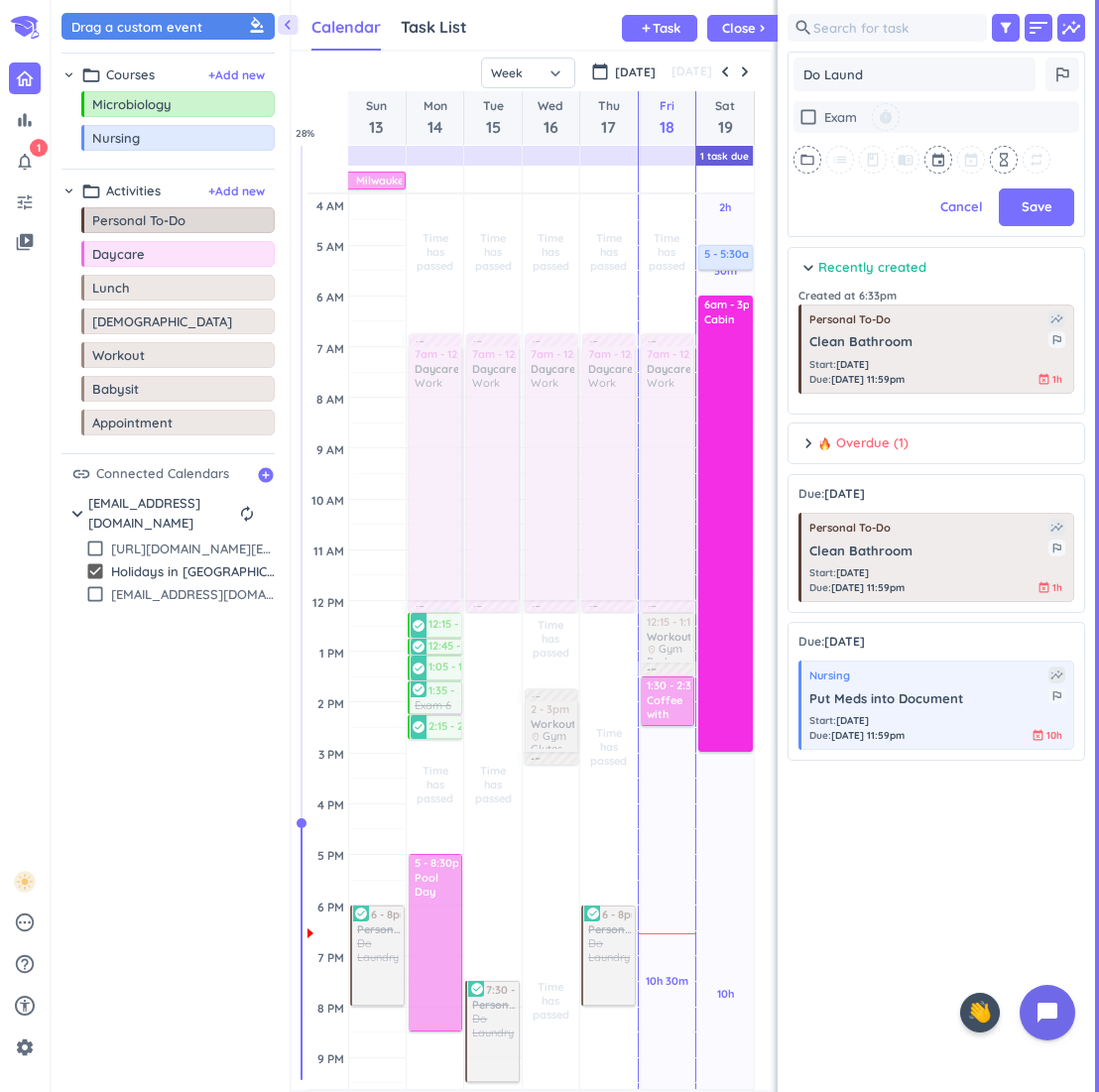 type on "x" 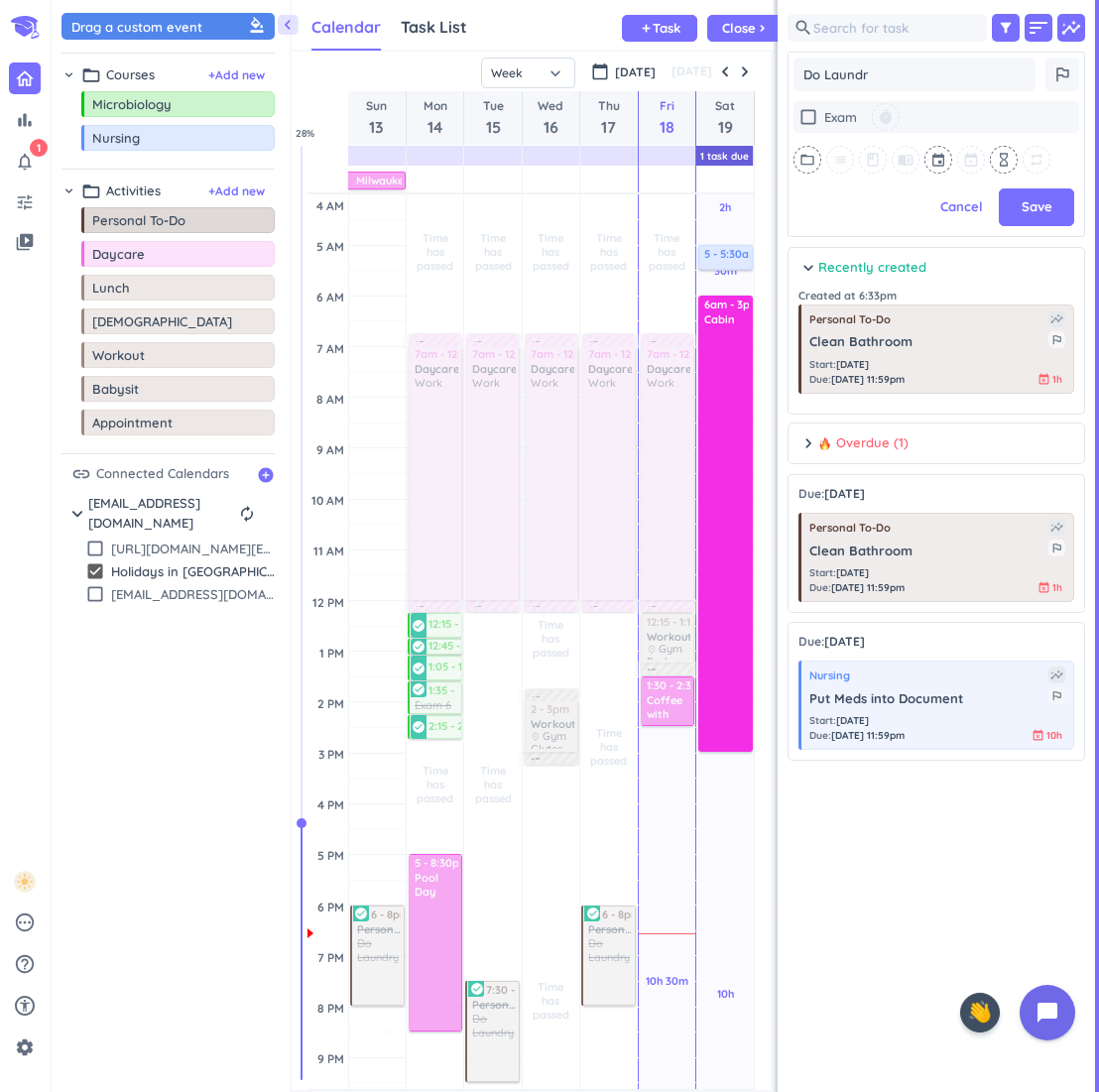 type on "x" 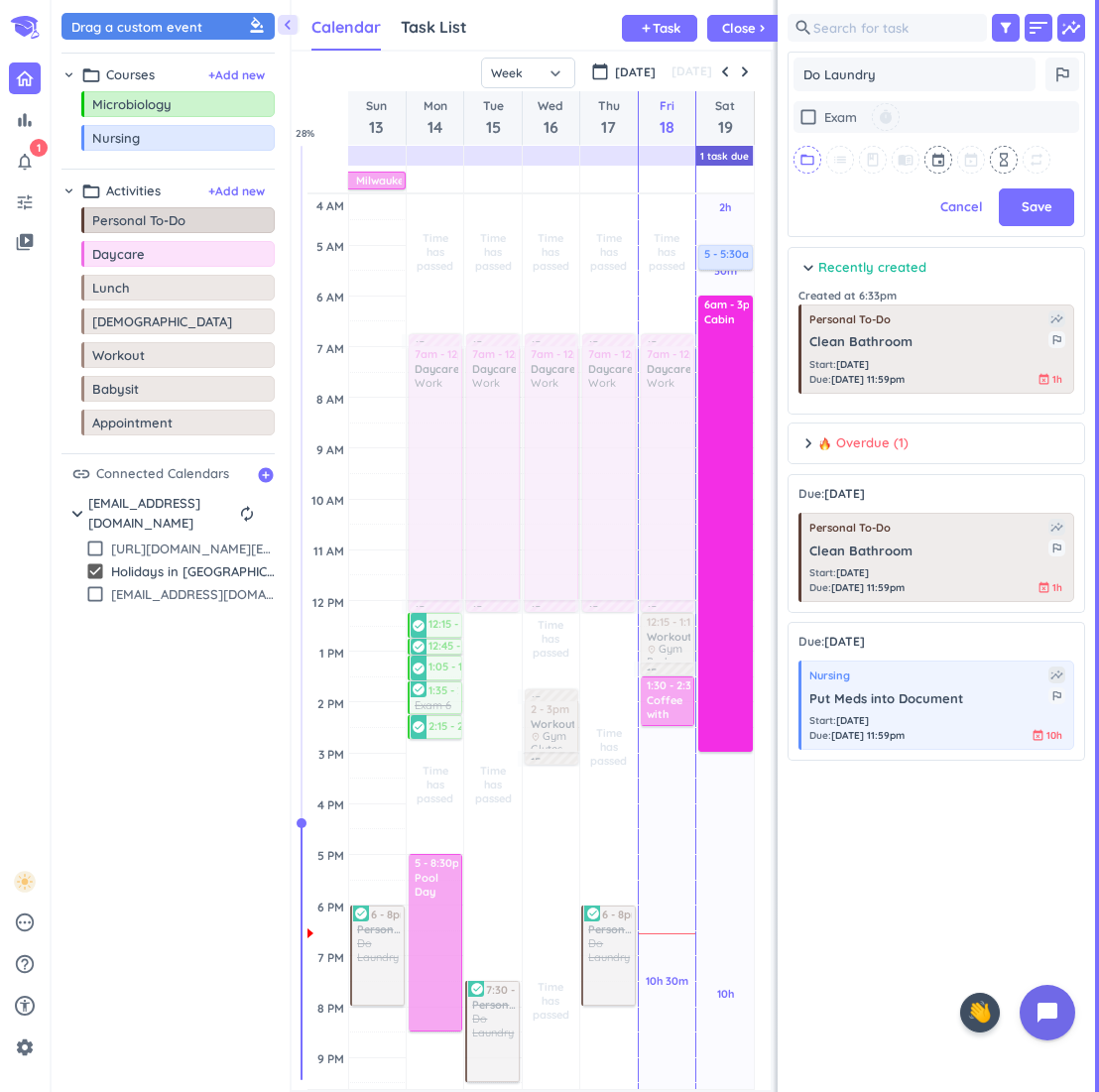 type on "Do Laundry" 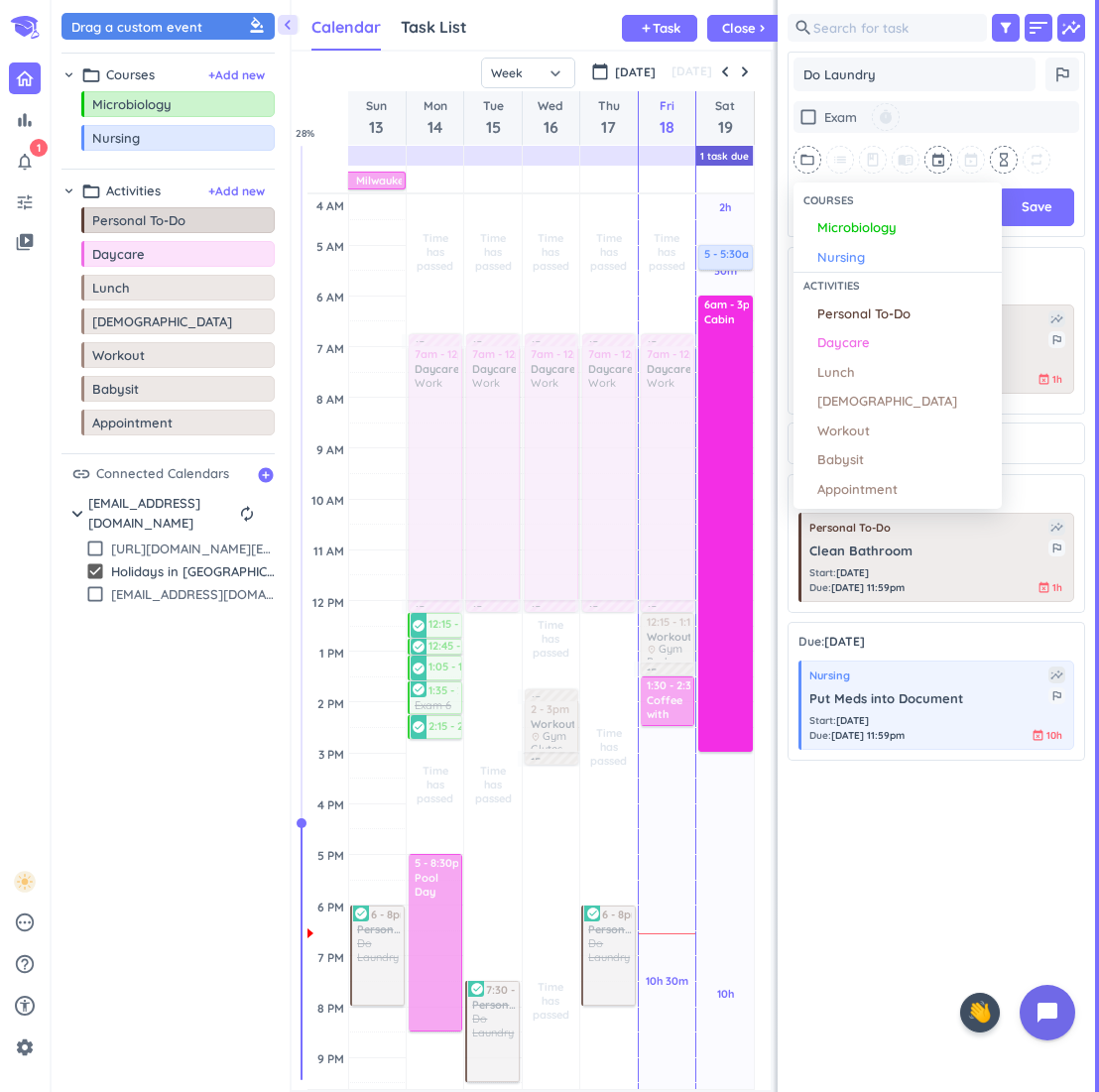 click on "Personal To-Do" at bounding box center (905, 314) 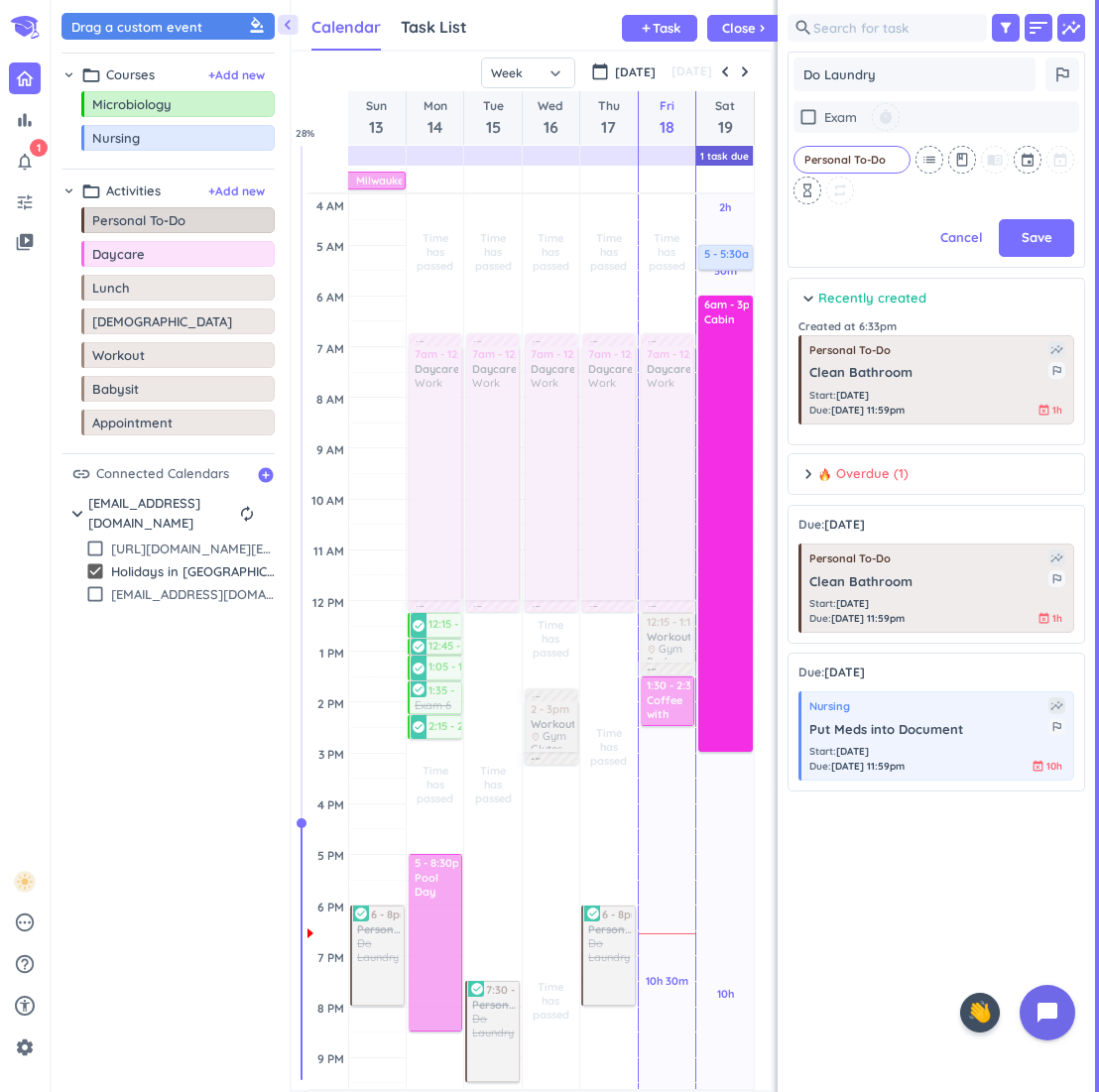 scroll, scrollTop: 814, scrollLeft: 298, axis: both 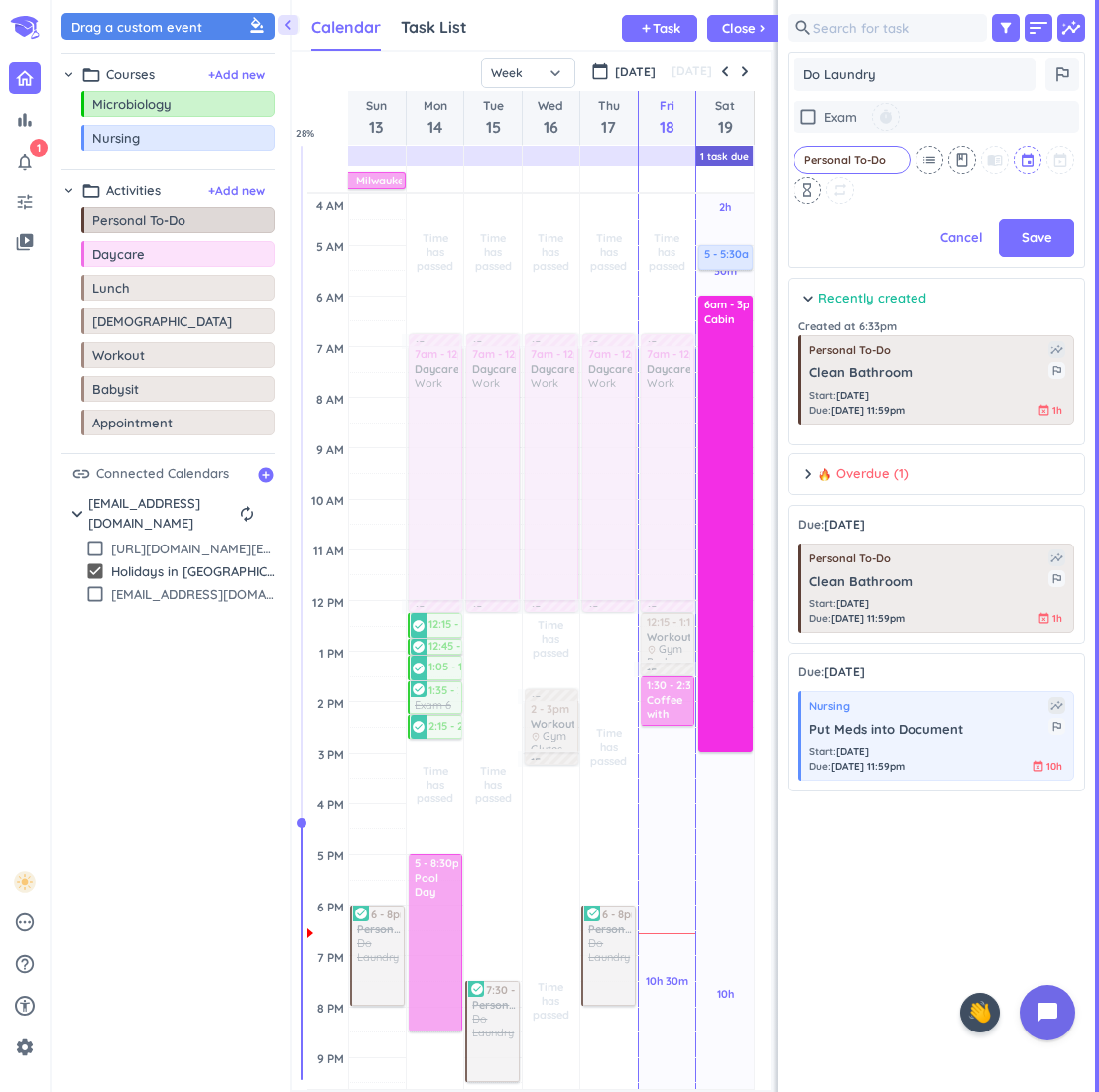 click at bounding box center [1029, 160] 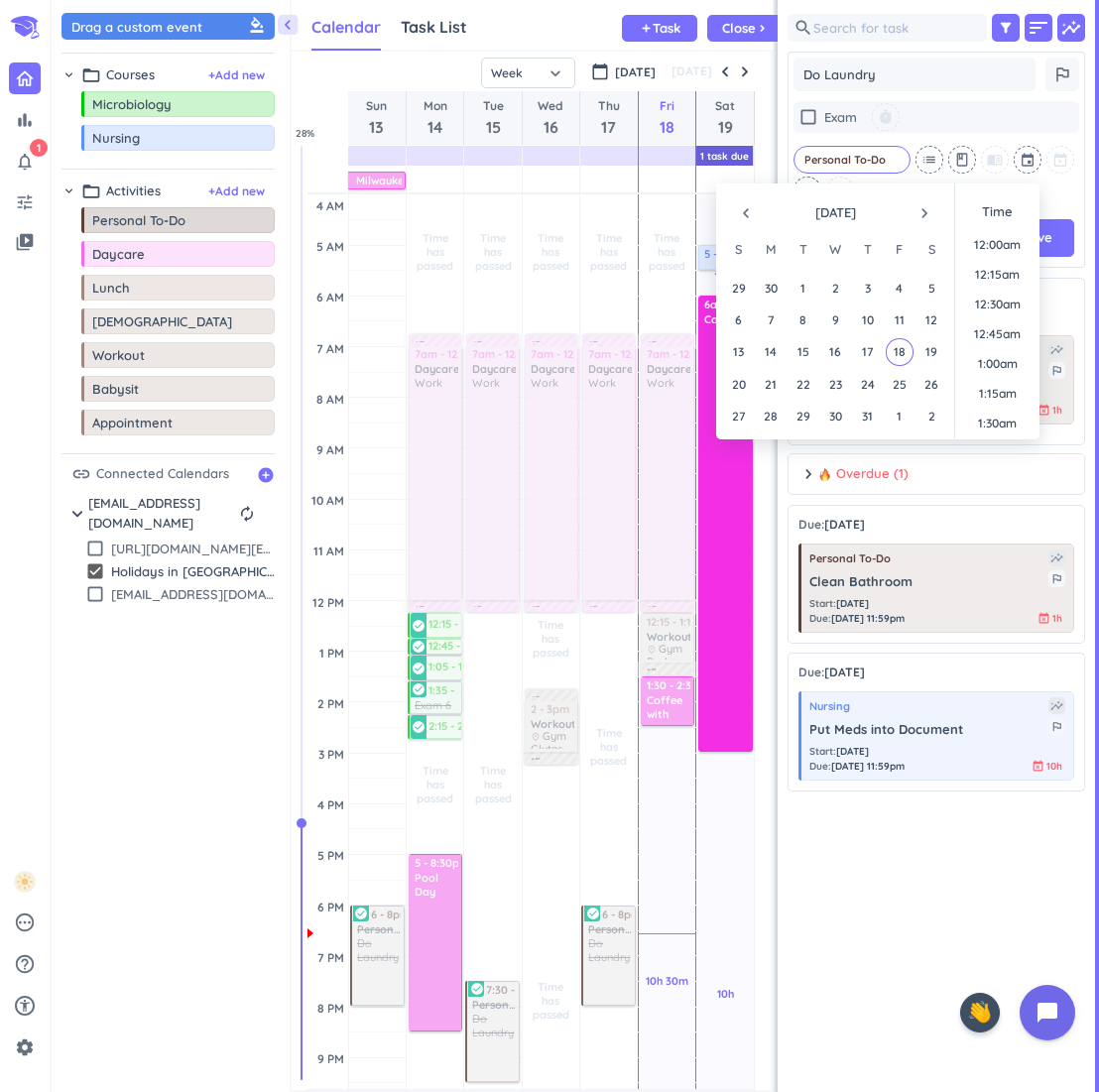 scroll, scrollTop: 2112, scrollLeft: 0, axis: vertical 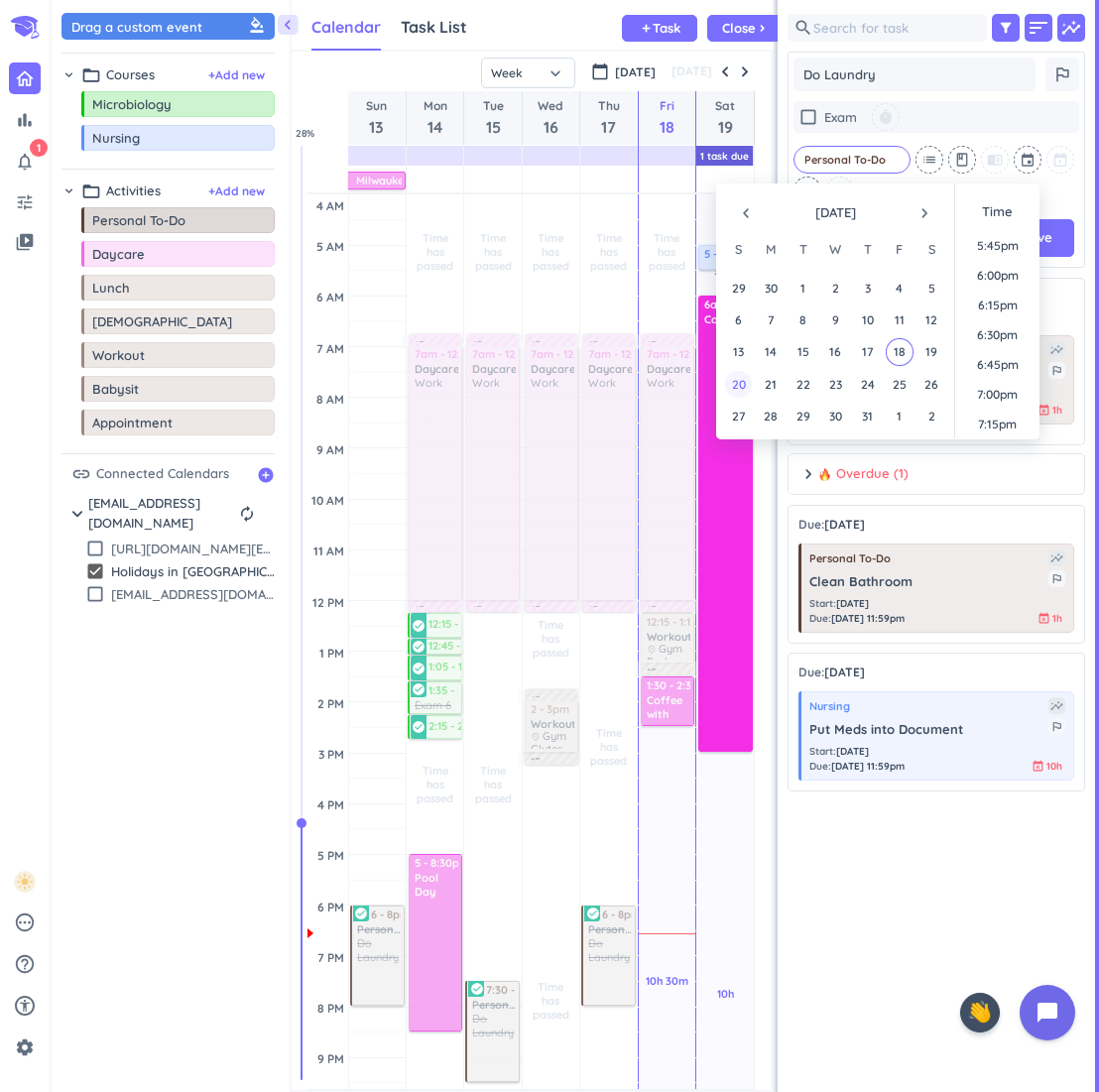 click on "20" at bounding box center (738, 384) 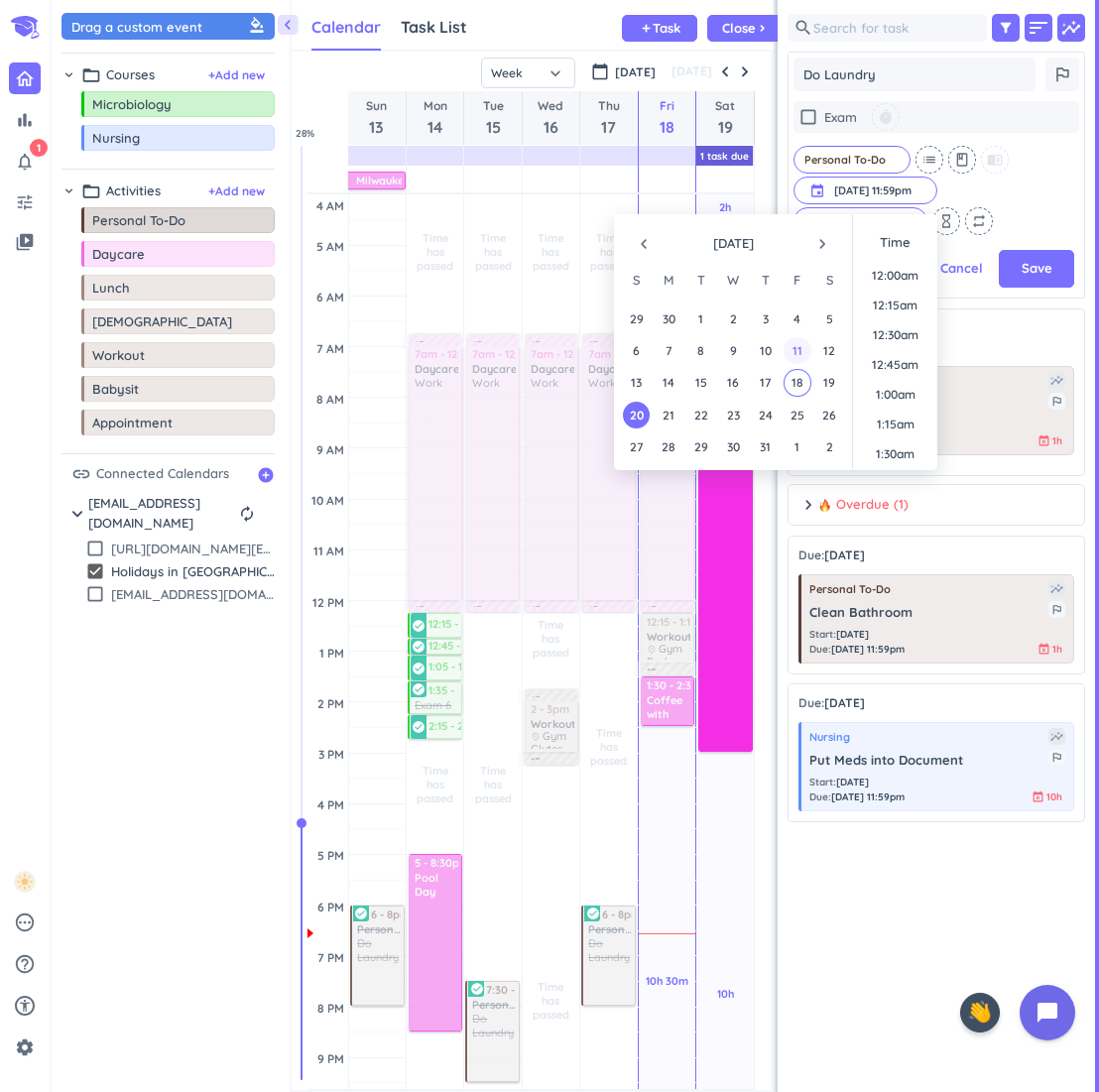 scroll, scrollTop: 784, scrollLeft: 298, axis: both 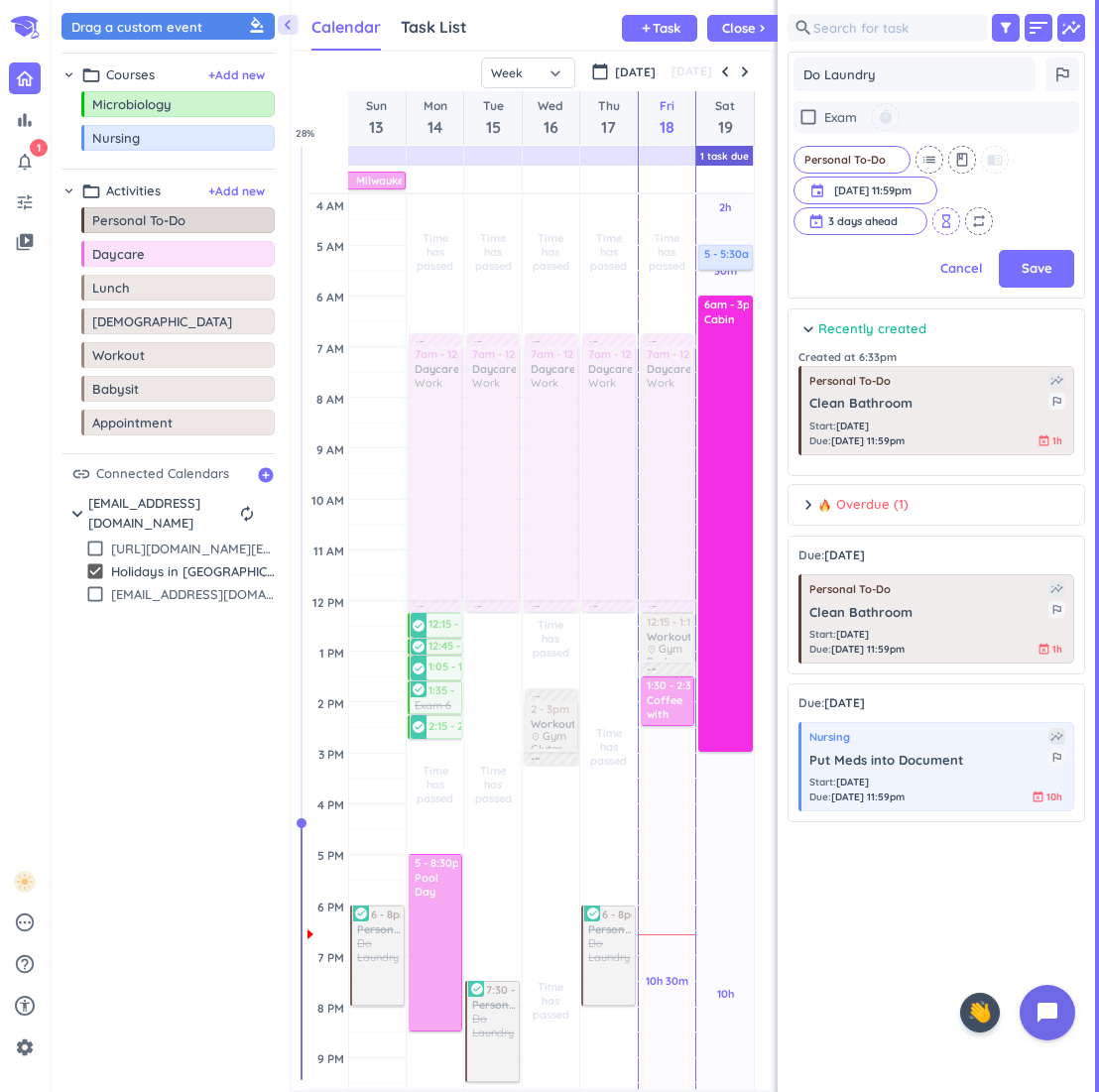 click on "hourglass_empty" at bounding box center [946, 221] 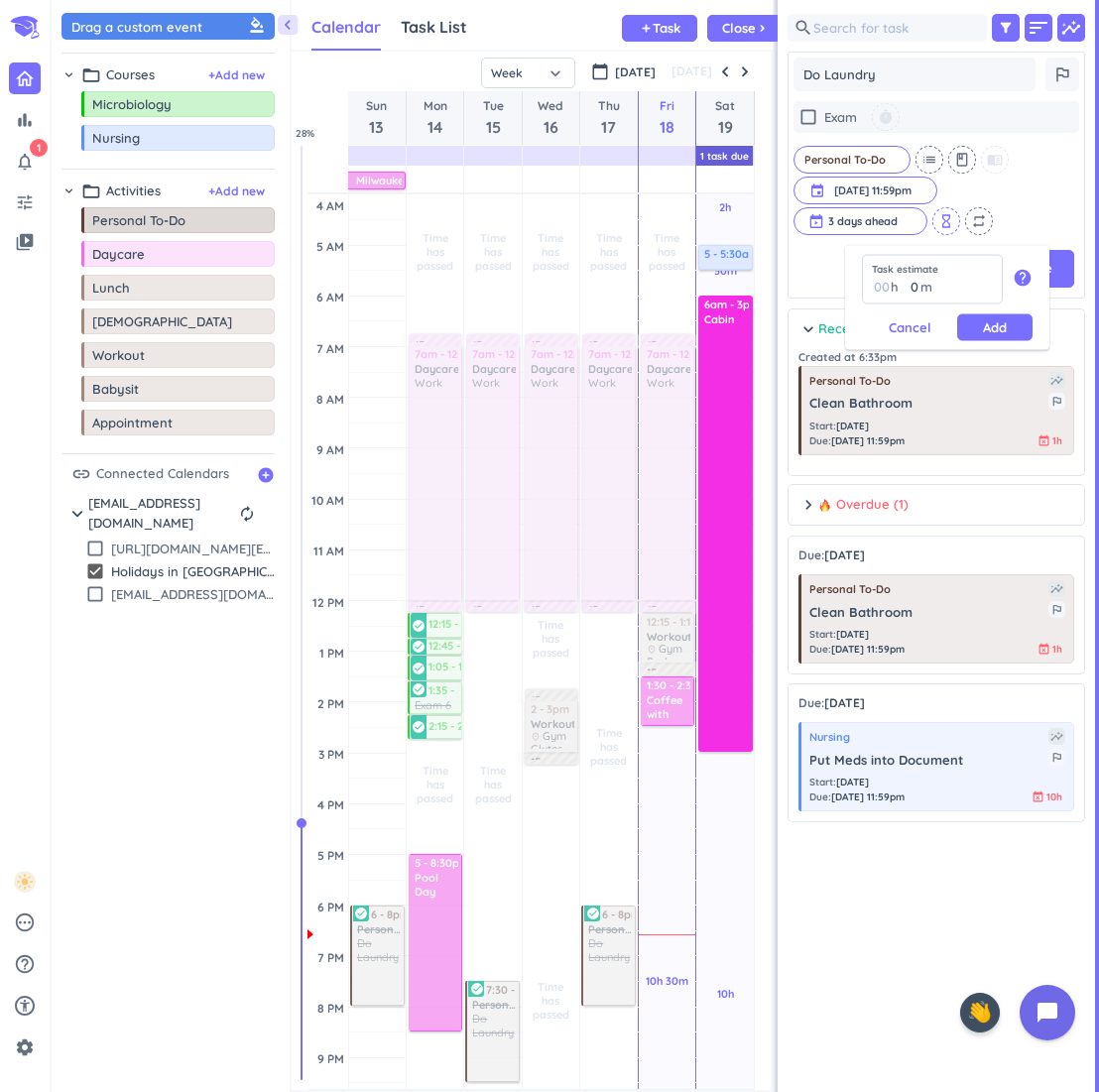type on "2" 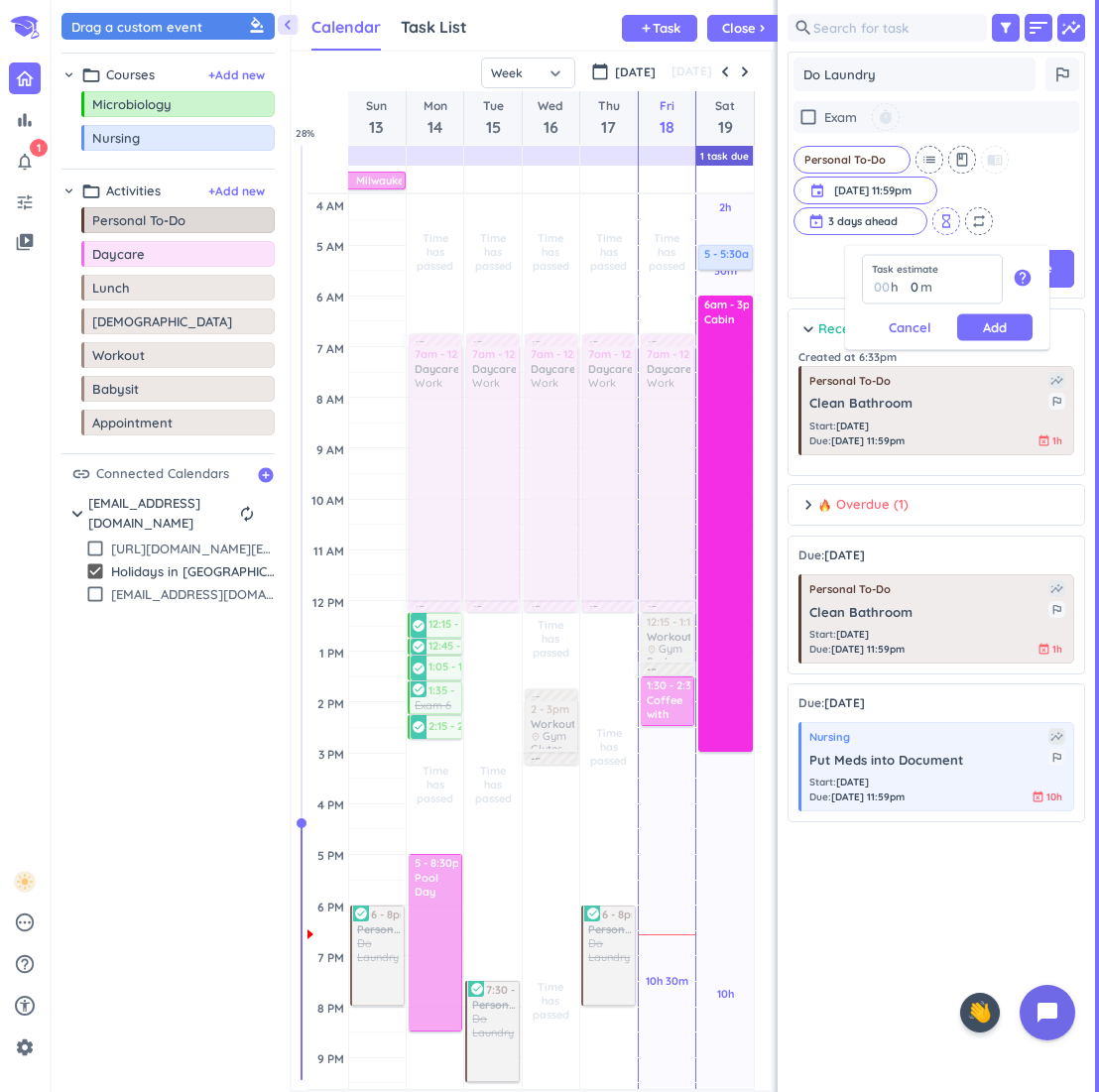 type 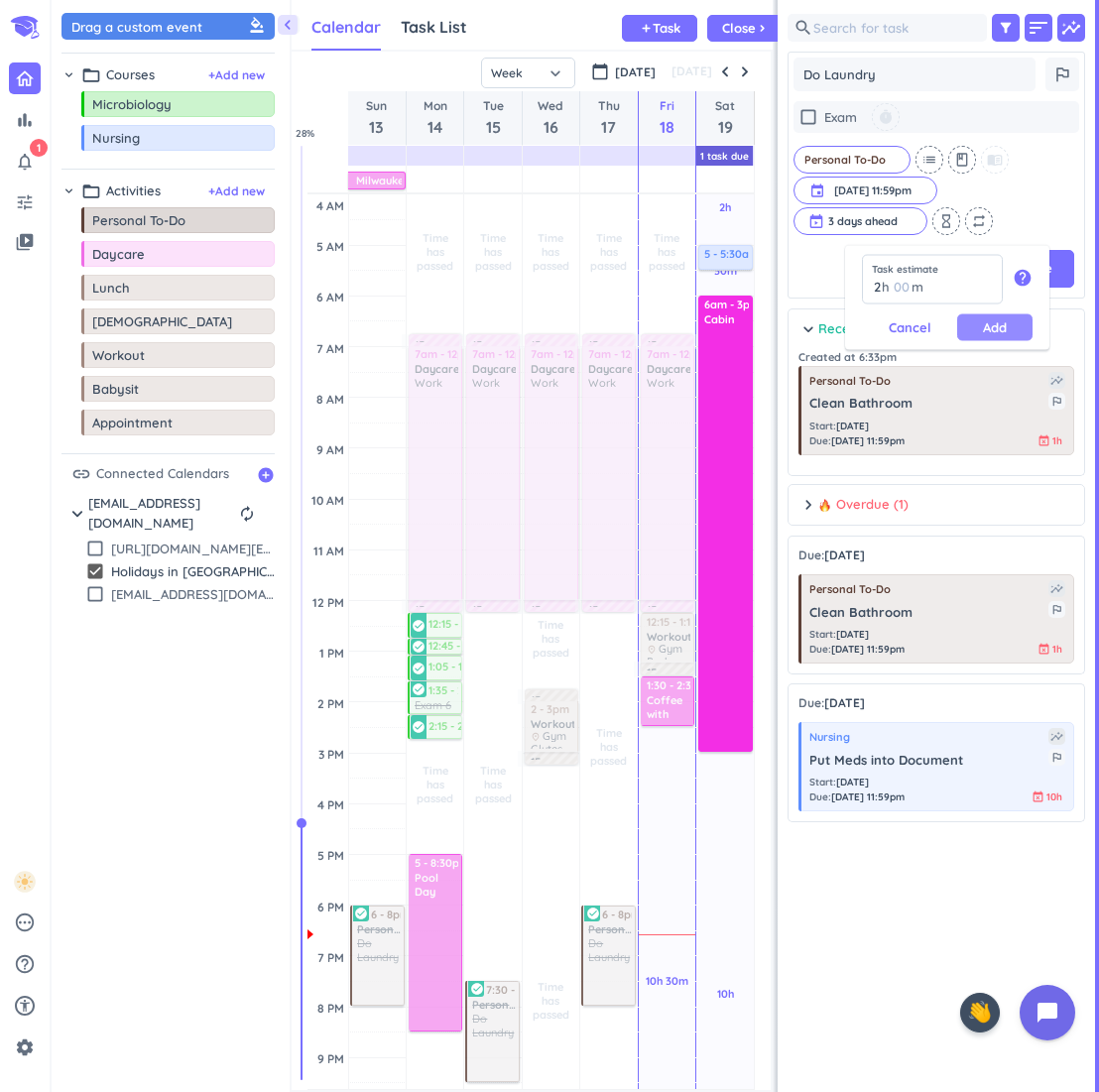 type on "2" 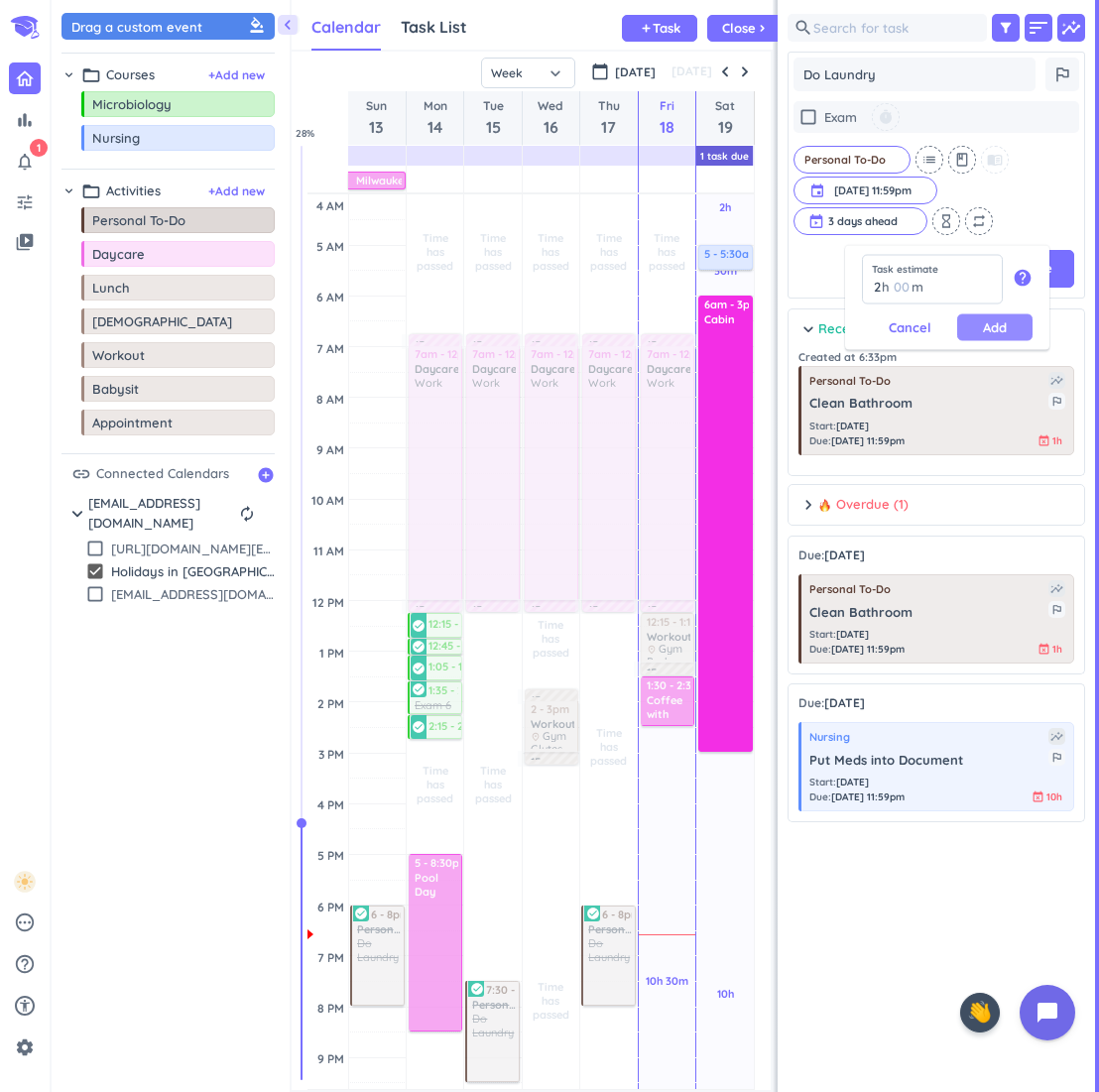 click on "Add" at bounding box center [995, 327] 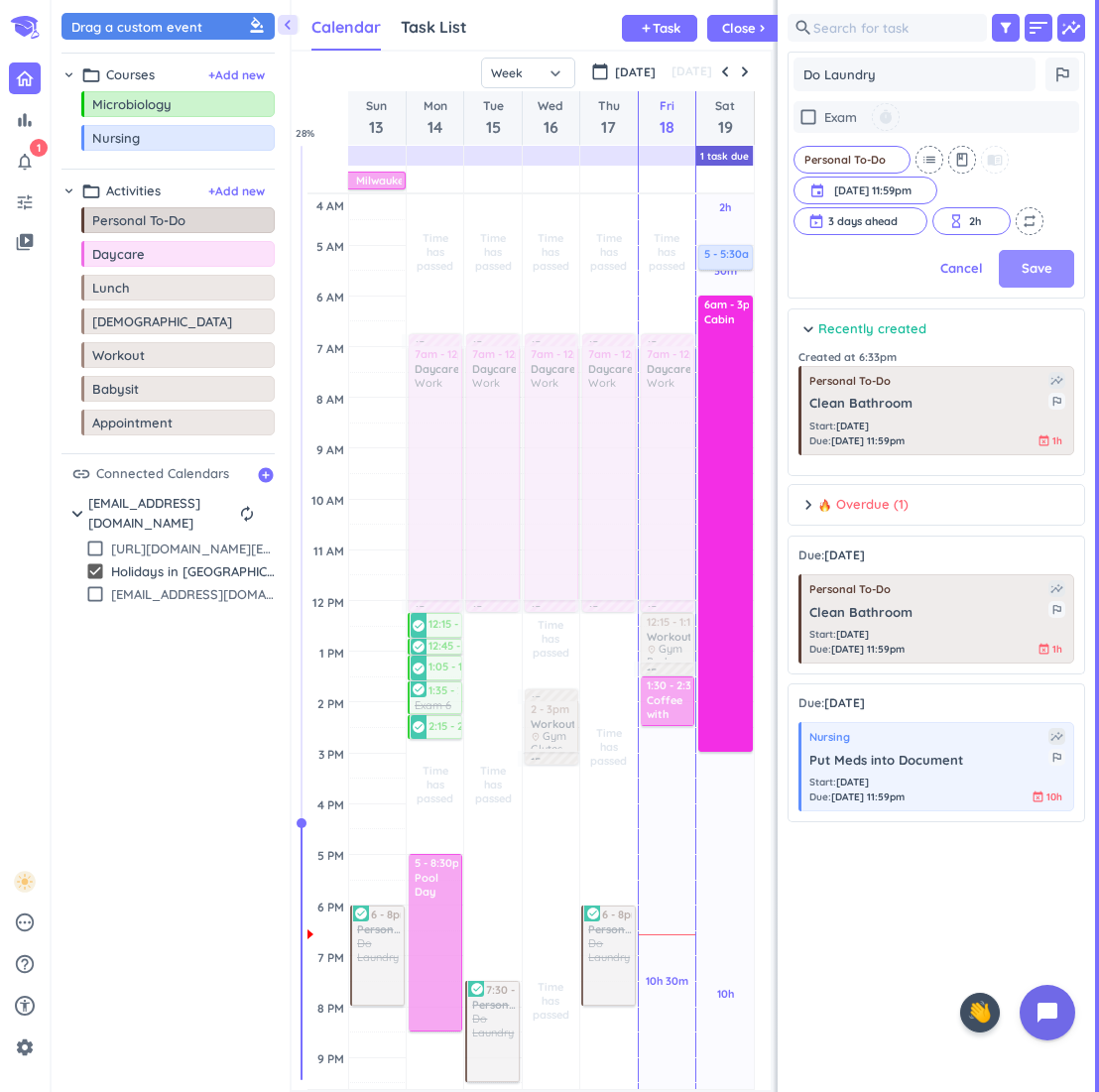 click on "Save" at bounding box center [1037, 269] 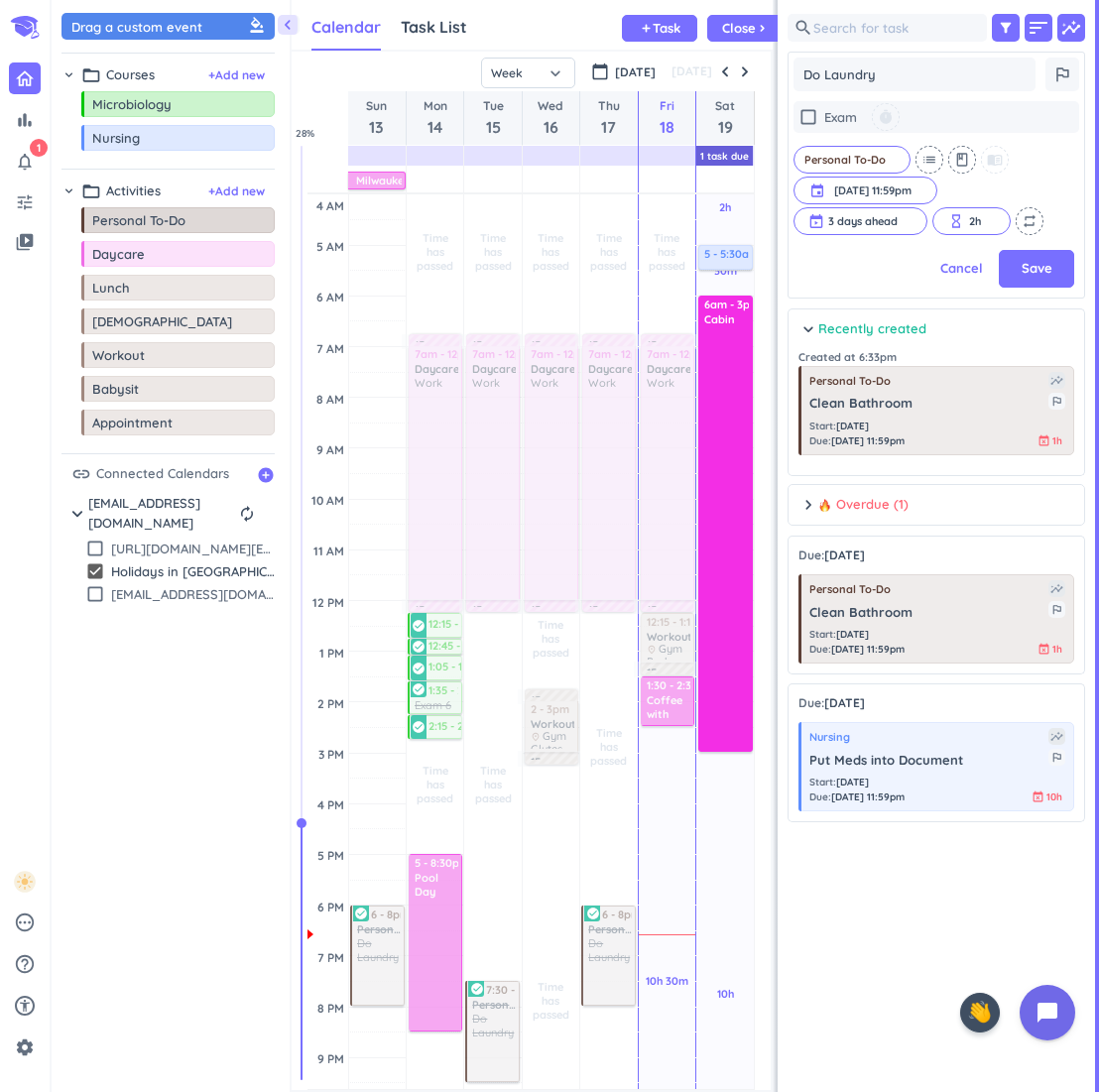 type on "x" 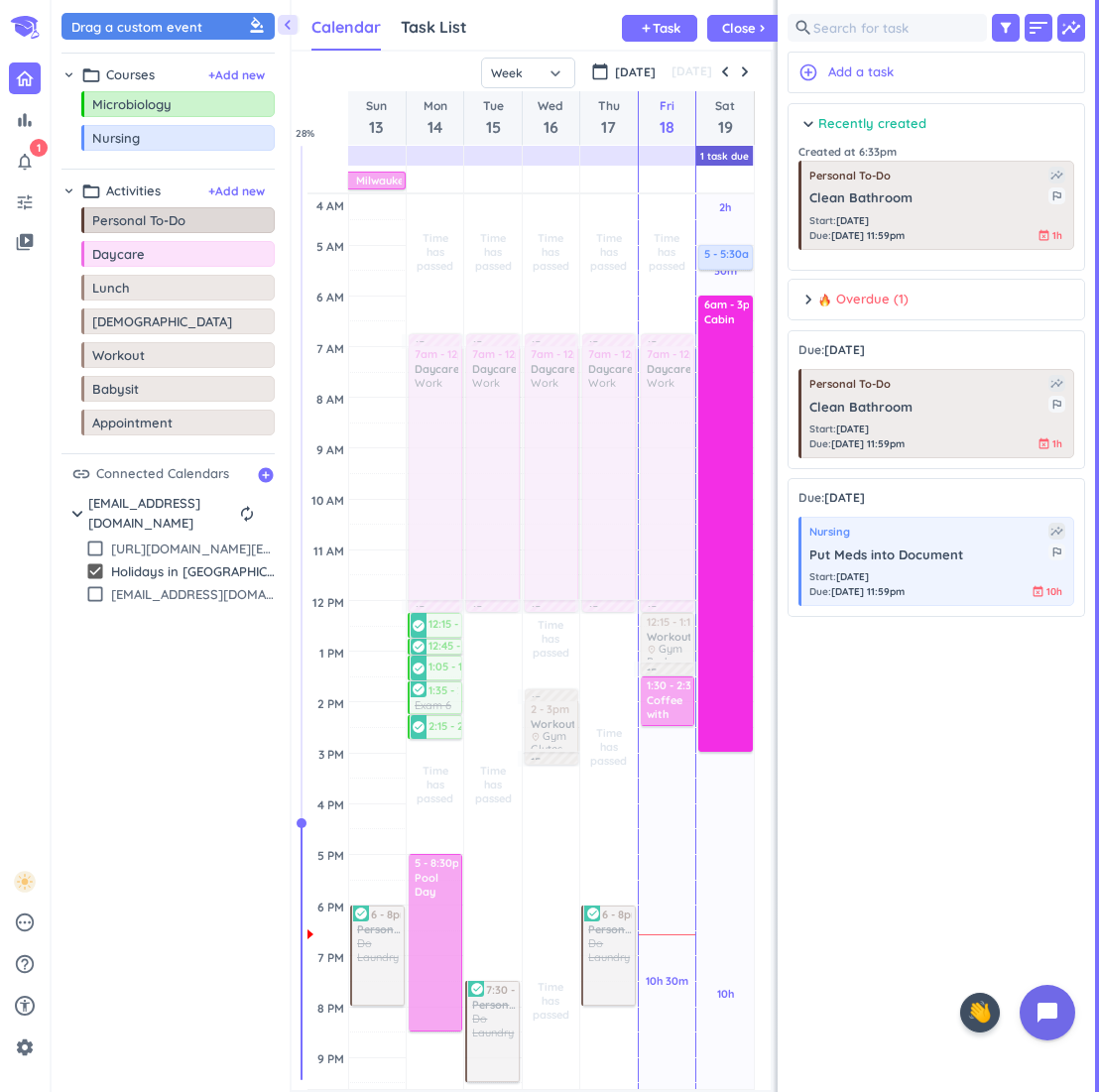 scroll, scrollTop: 1, scrollLeft: 1, axis: both 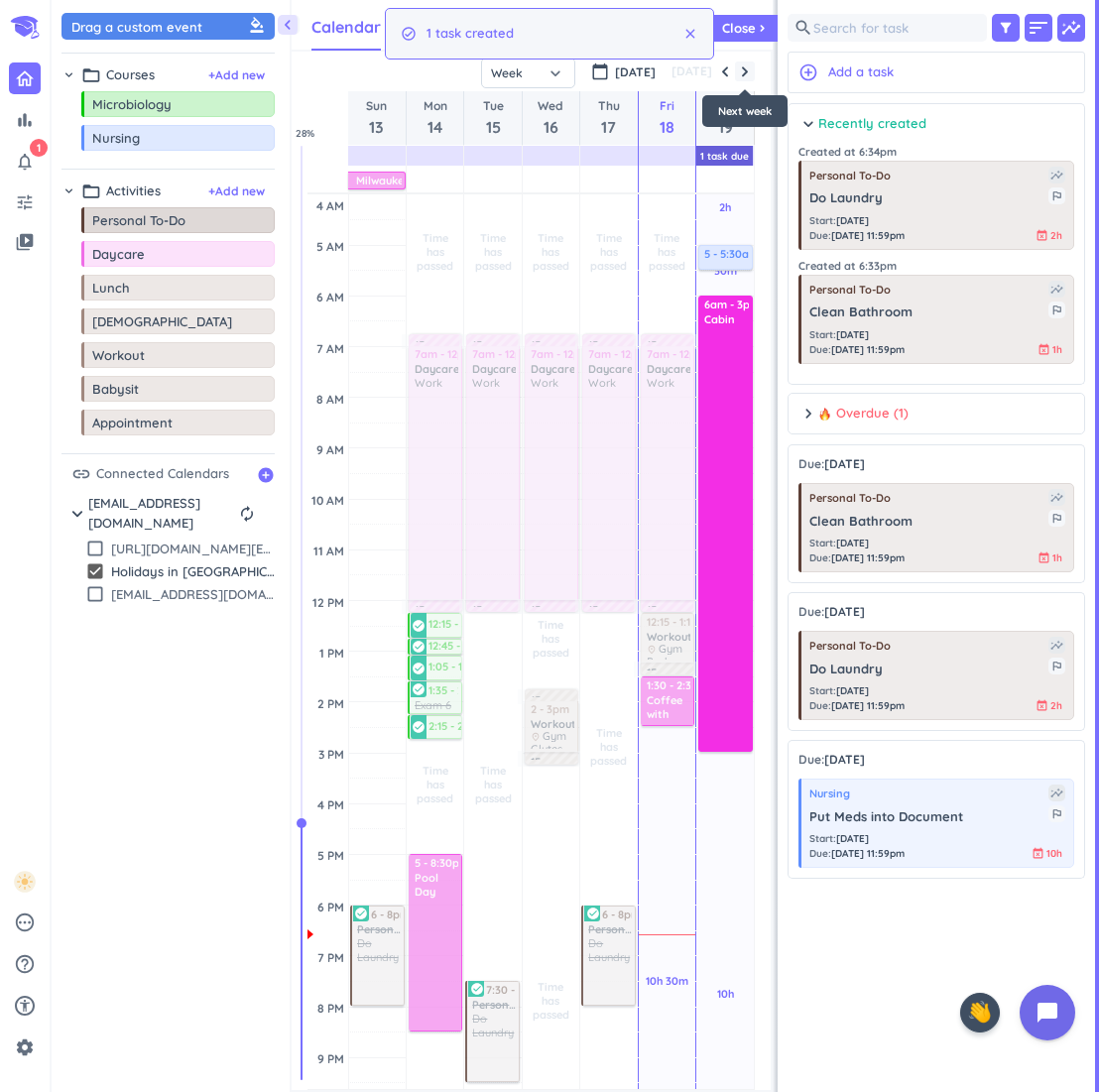 click at bounding box center [745, 71] 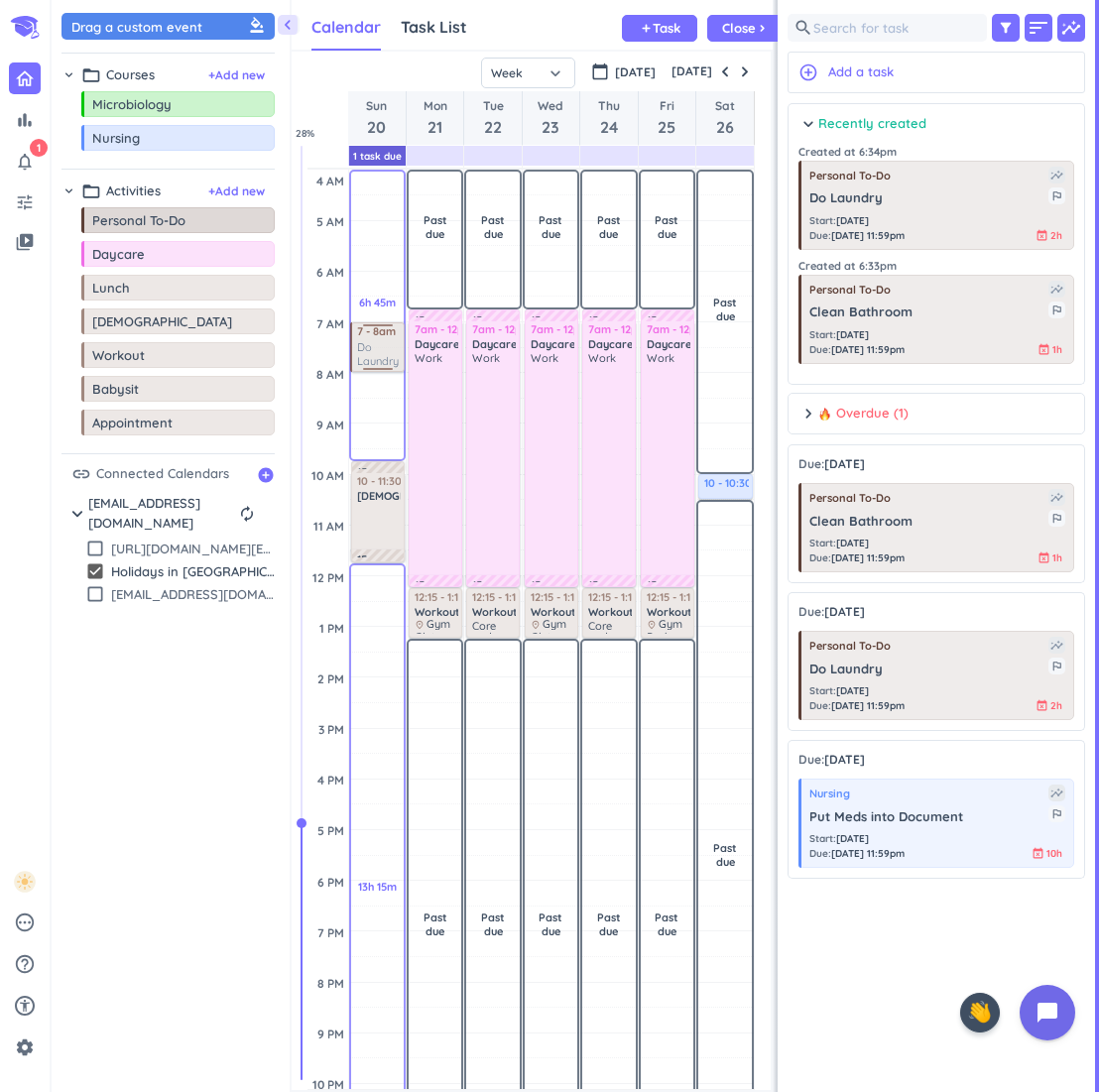 drag, startPoint x: 986, startPoint y: 183, endPoint x: 393, endPoint y: 324, distance: 609.53261 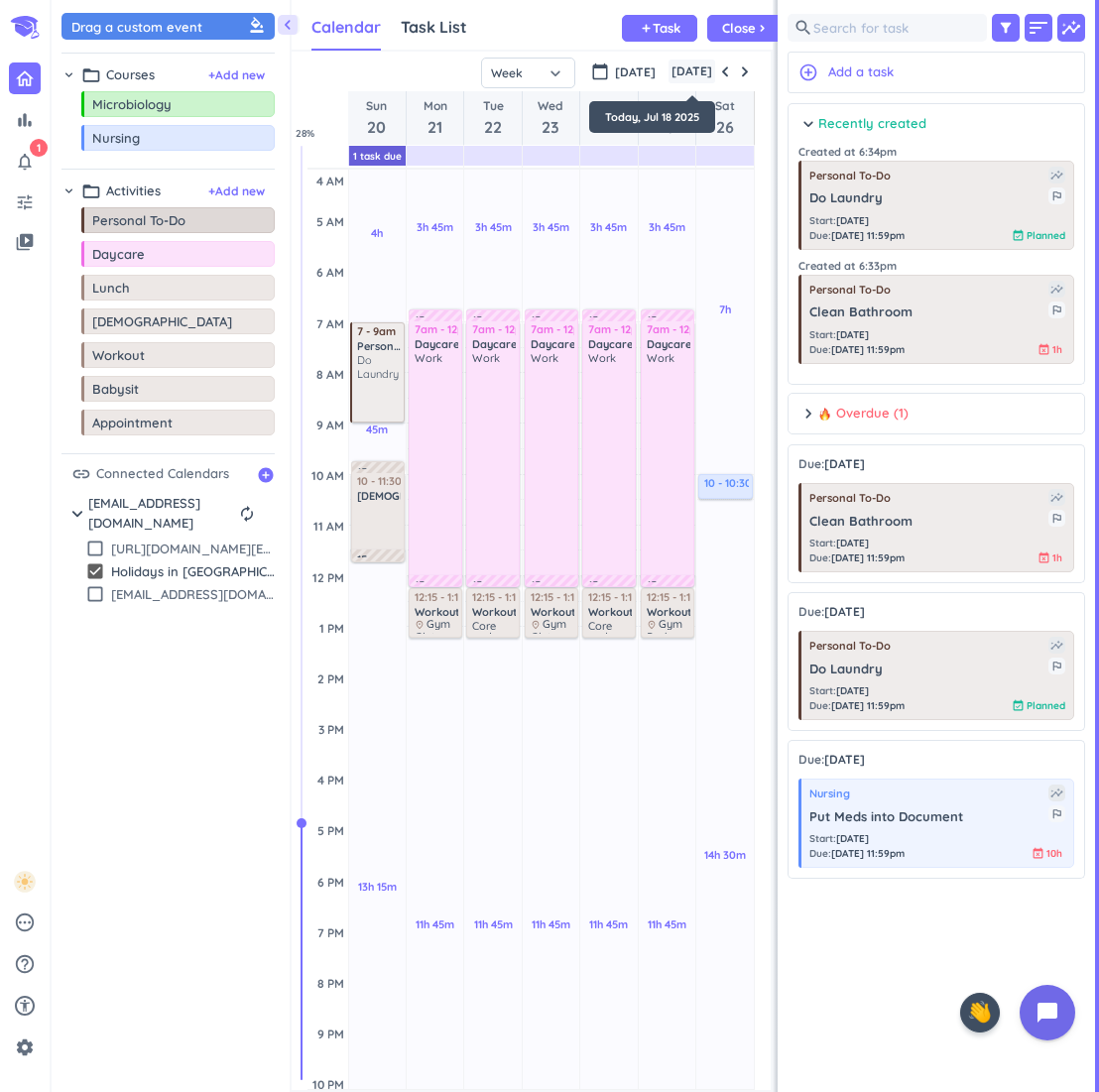 click on "[DATE]" at bounding box center (691, 71) 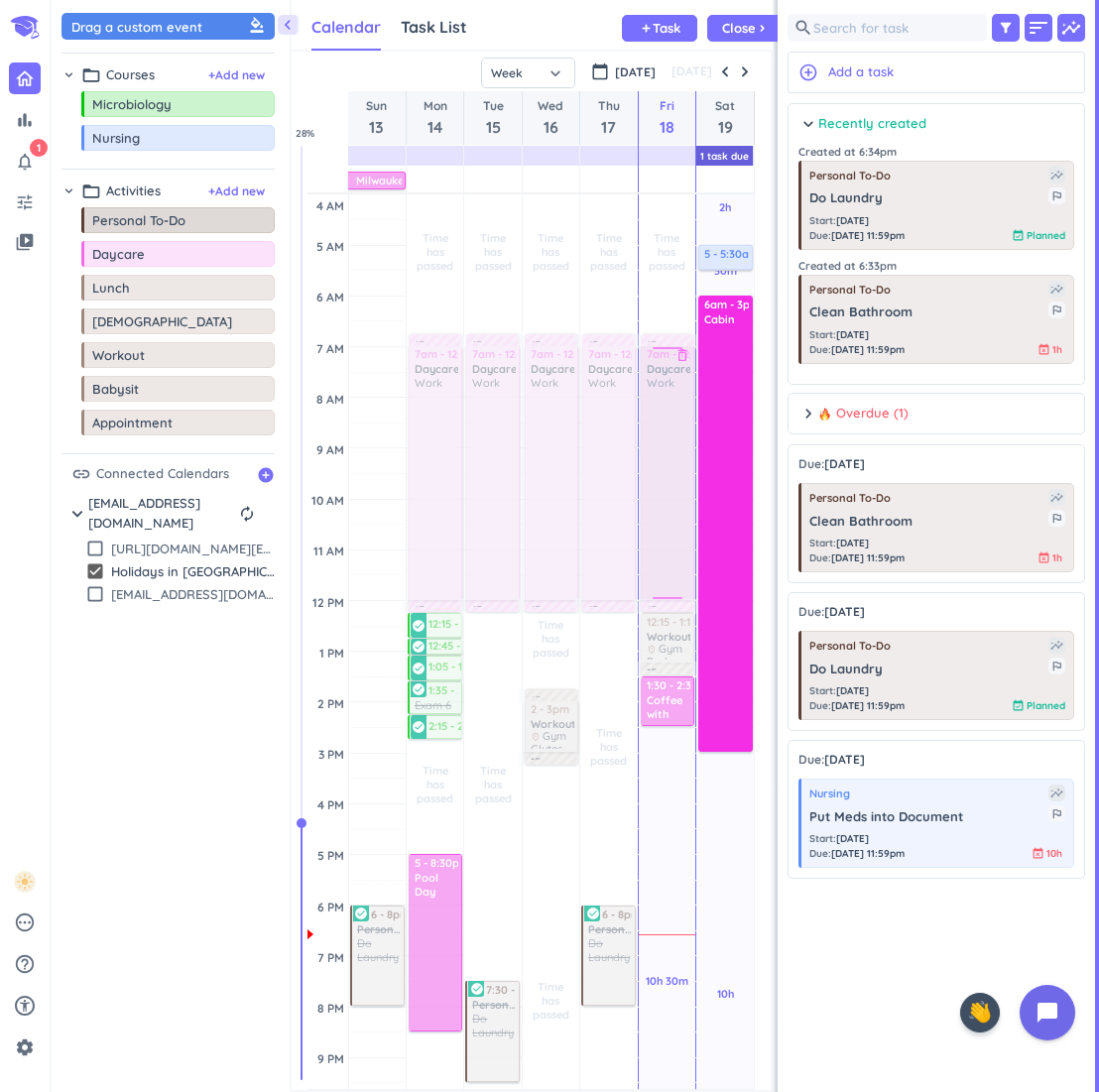 scroll, scrollTop: 109, scrollLeft: 0, axis: vertical 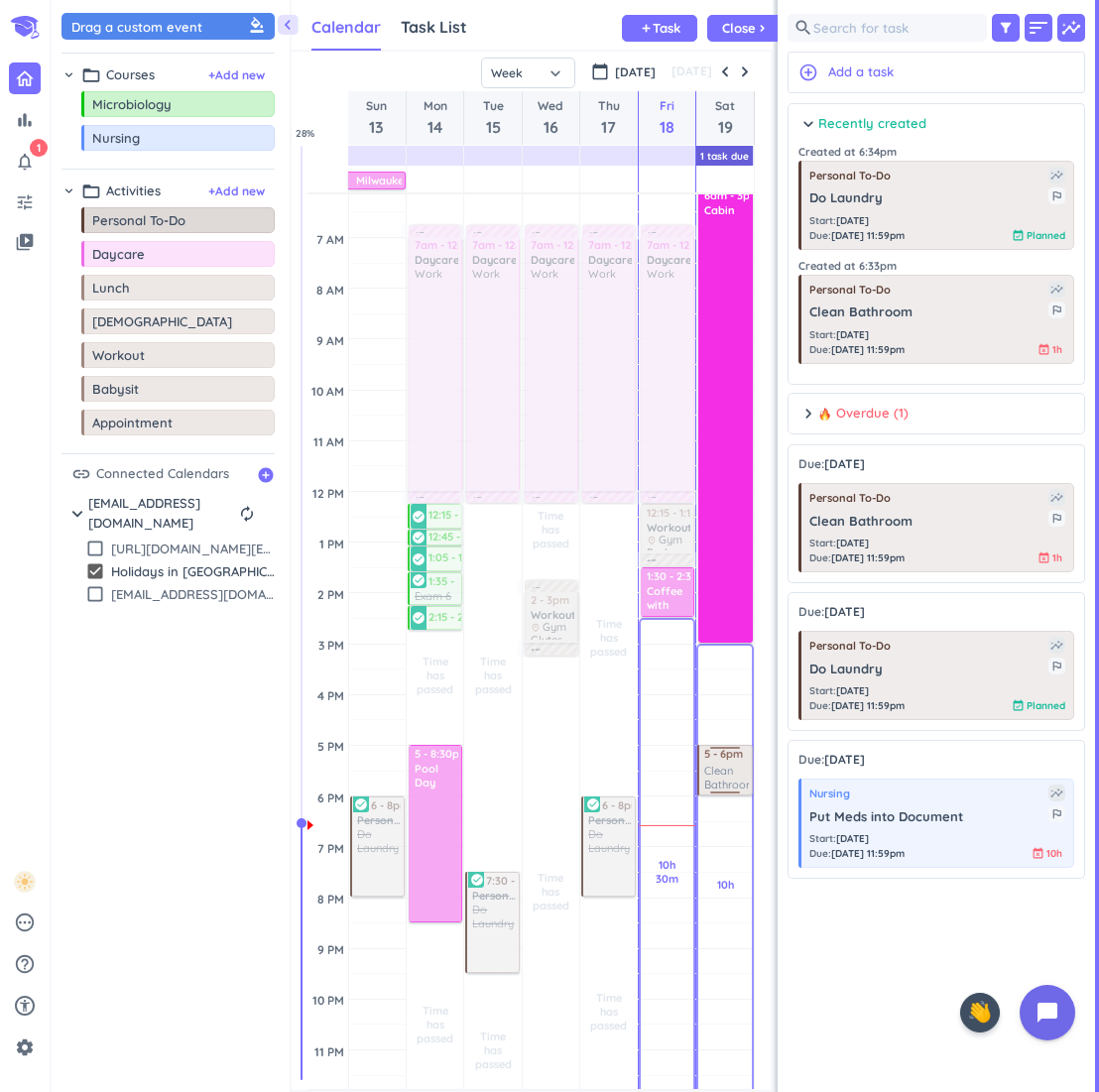 drag, startPoint x: 976, startPoint y: 514, endPoint x: 724, endPoint y: 749, distance: 344.57075 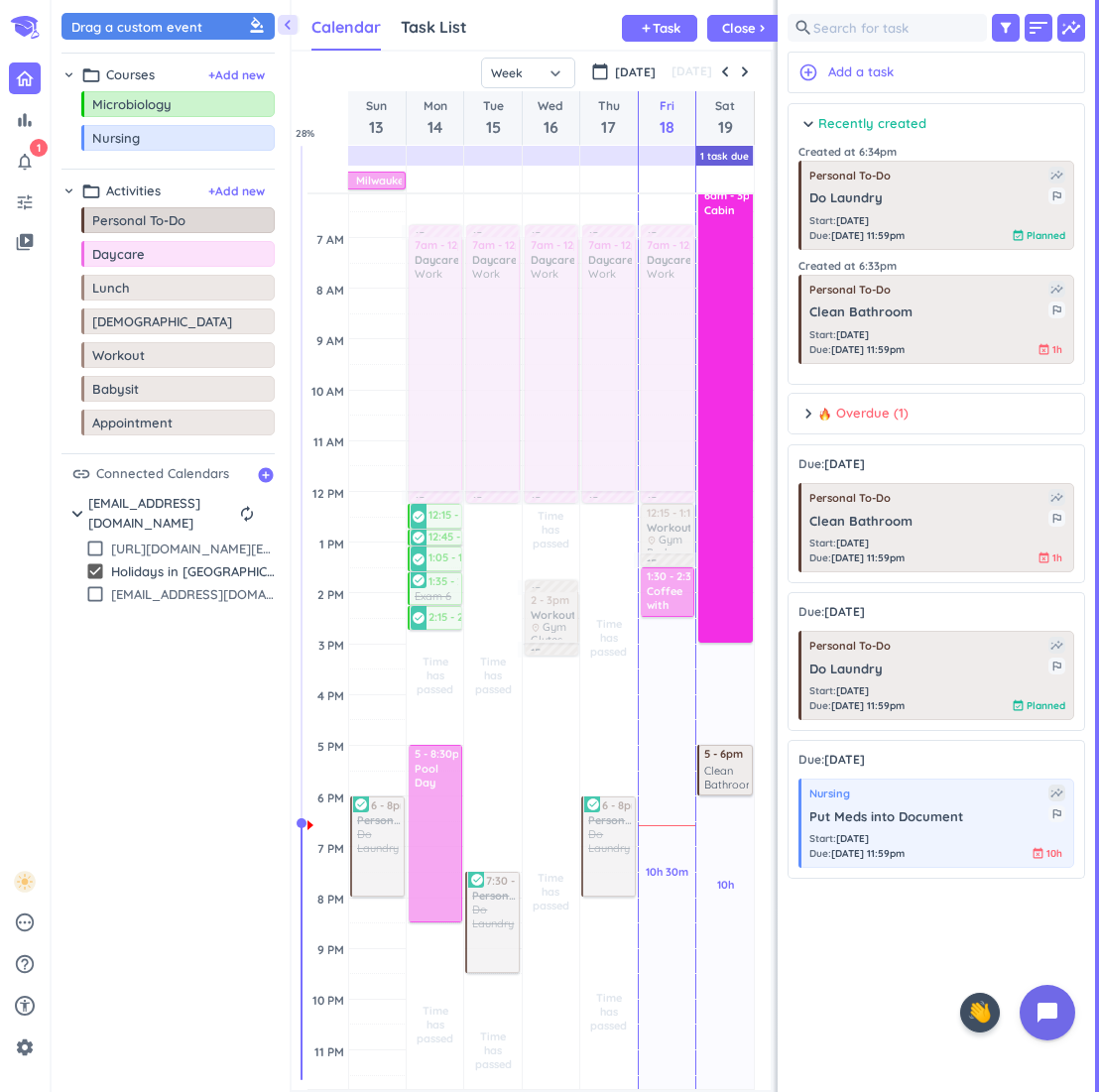 scroll, scrollTop: 105, scrollLeft: 0, axis: vertical 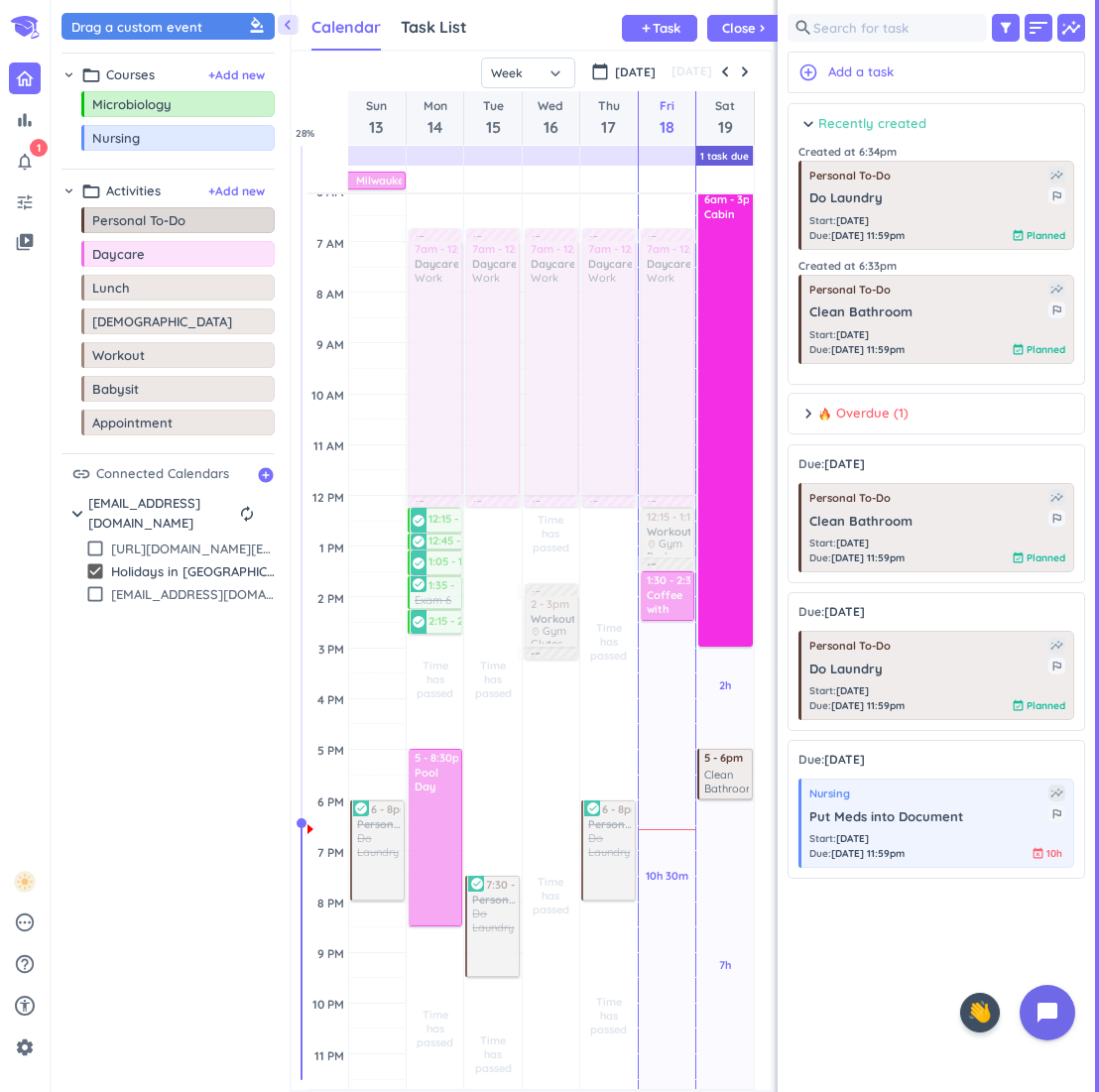 click on "Recently created" at bounding box center (872, 124) 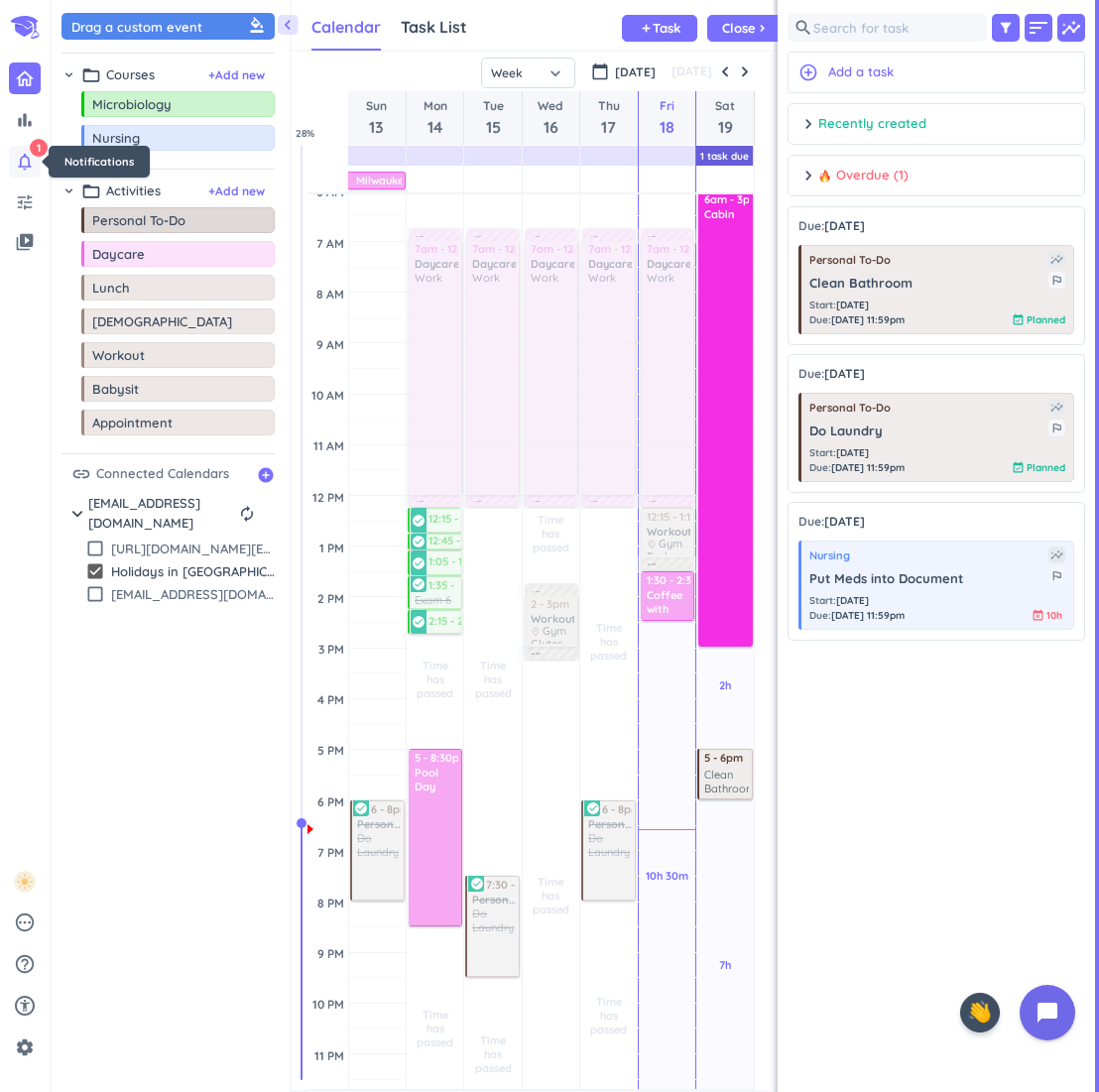 click on "notifications_none 1" at bounding box center [25, 162] 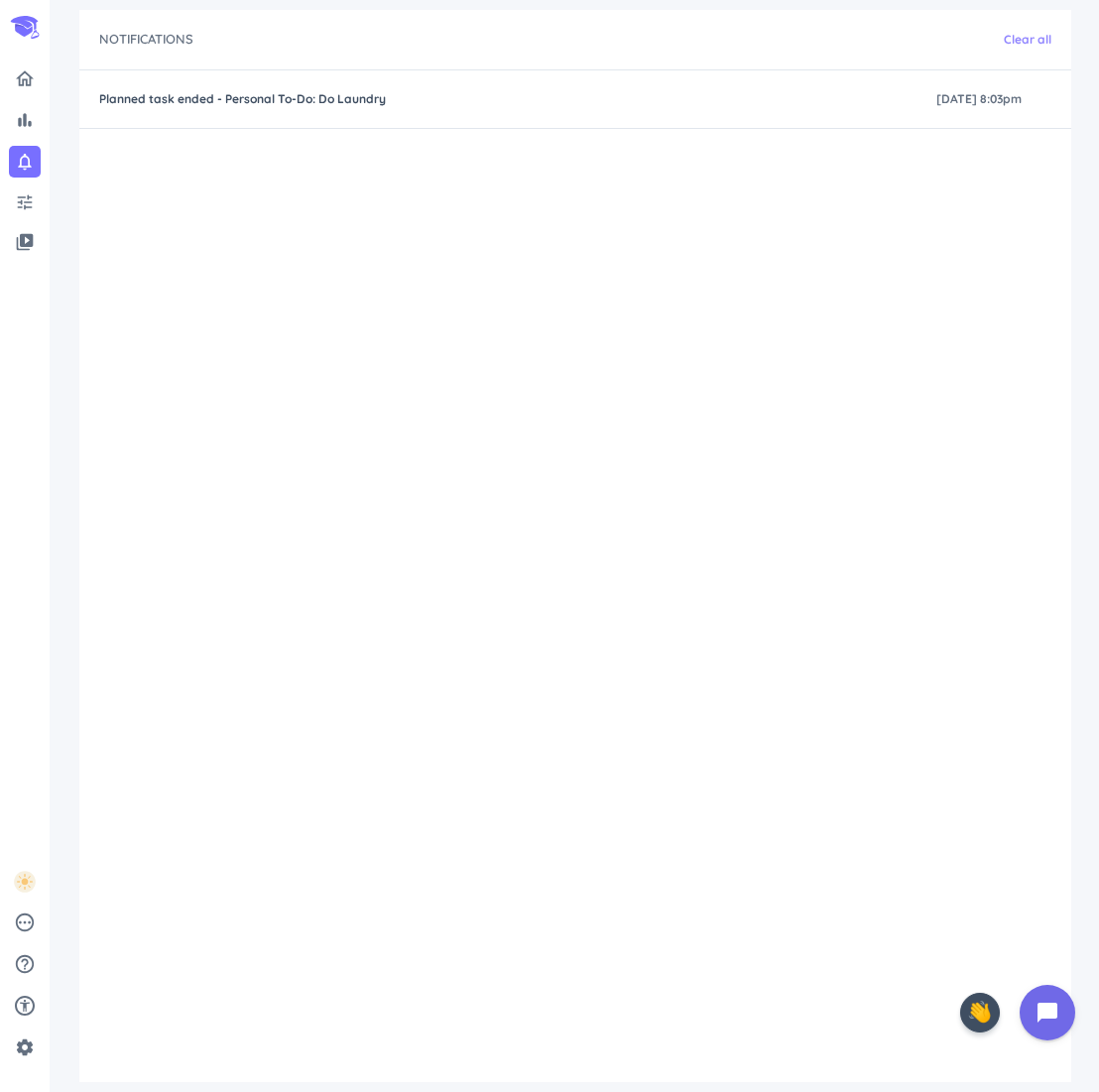 click on "Clear all" at bounding box center (1028, 40) 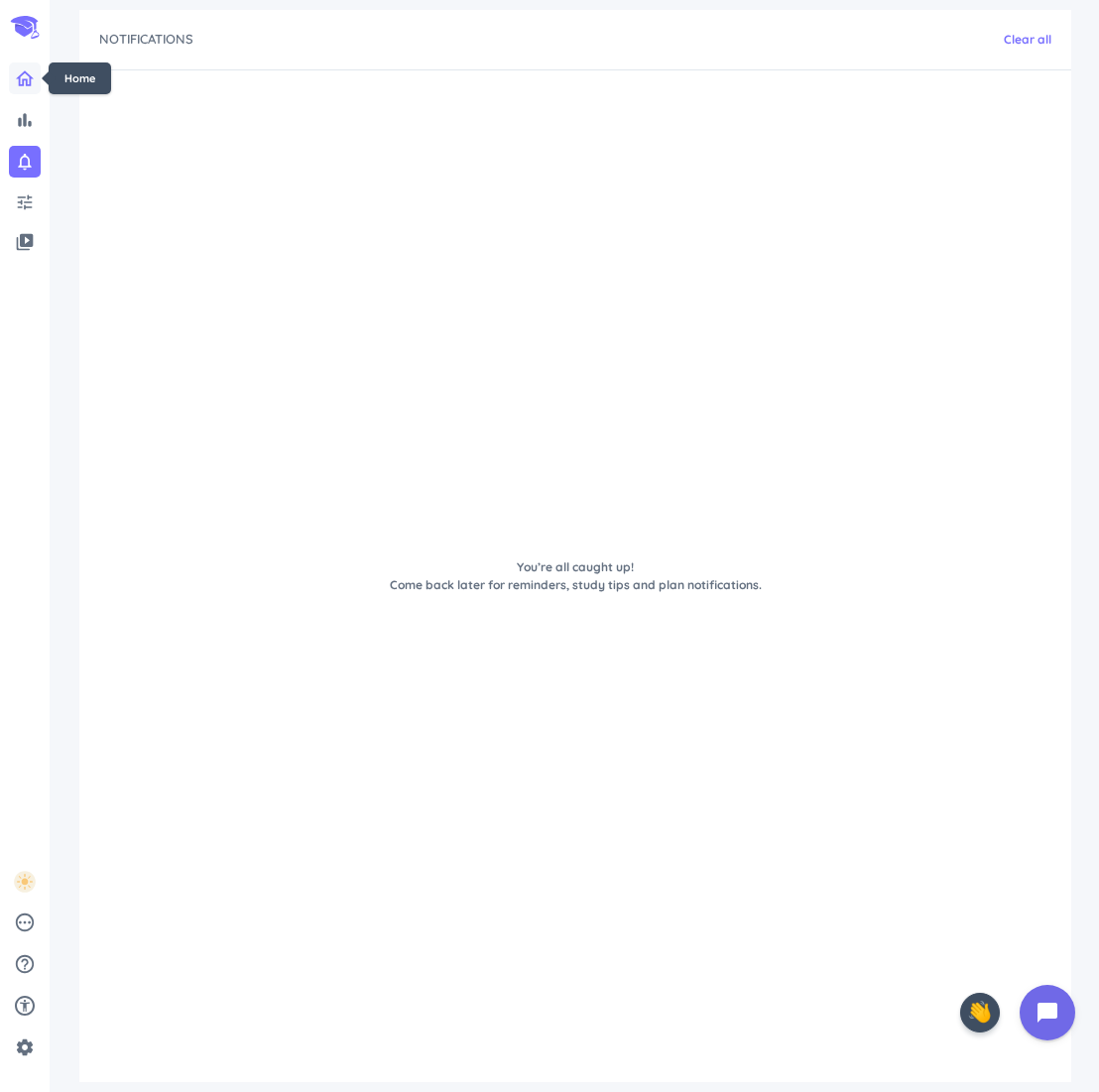 click 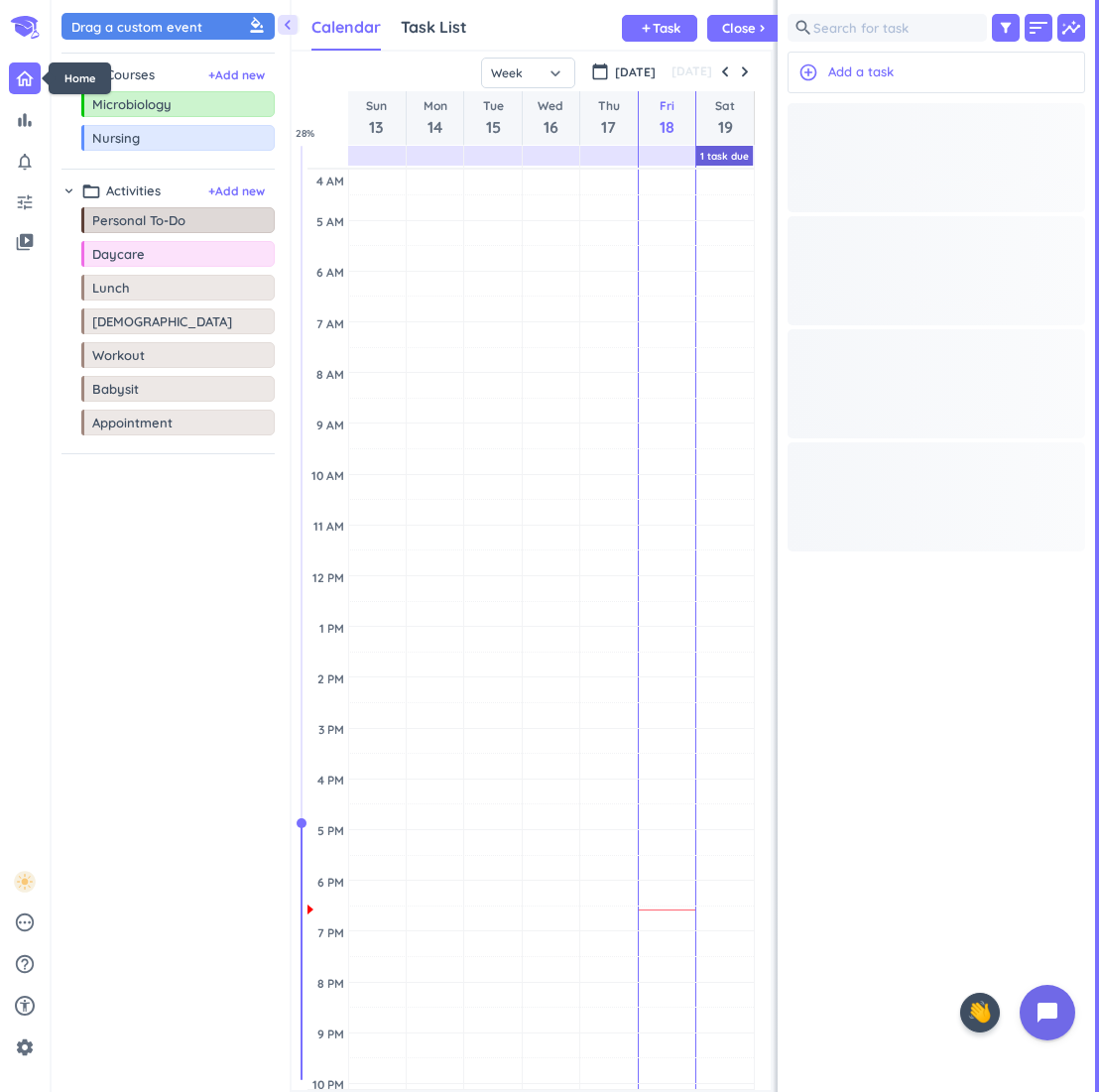 scroll, scrollTop: 1, scrollLeft: 1, axis: both 